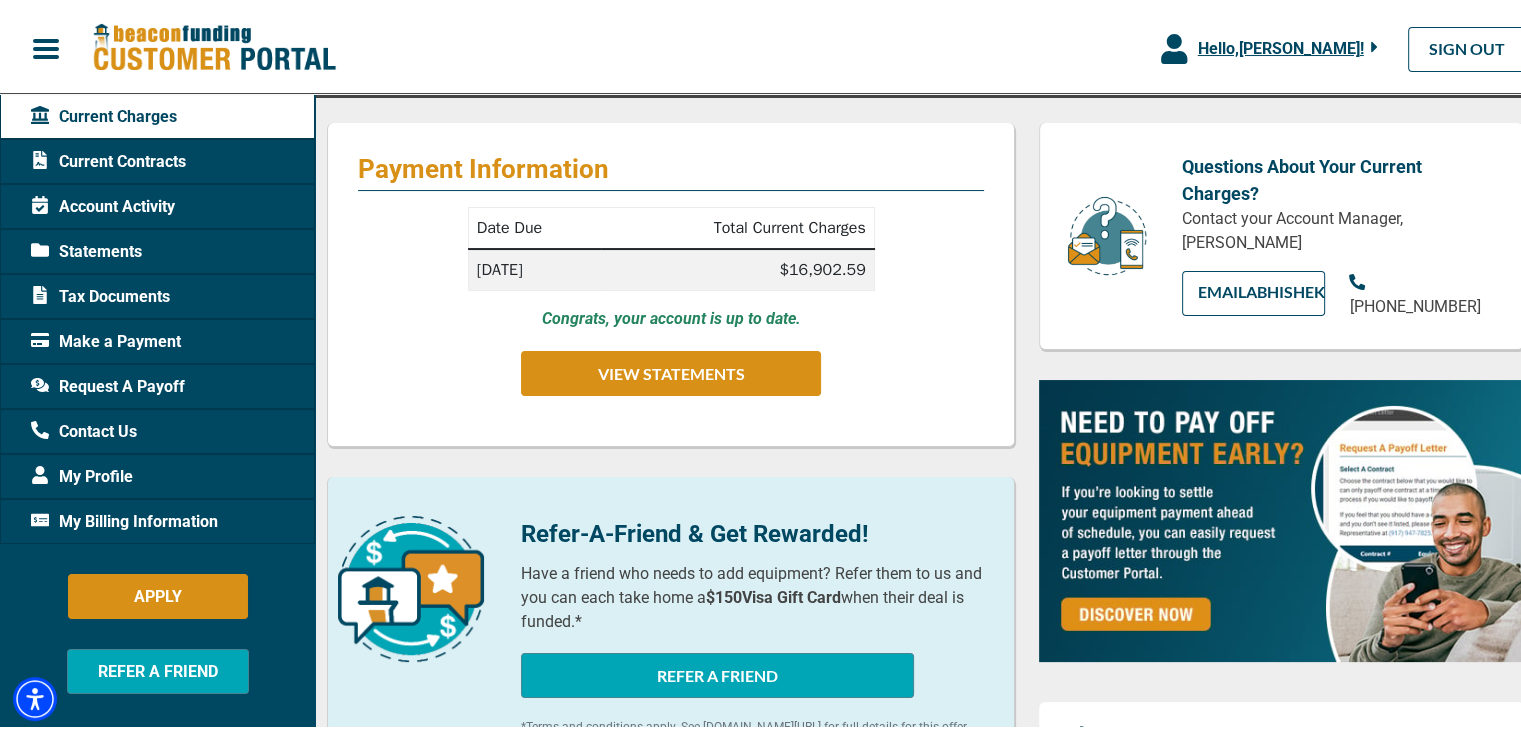 scroll, scrollTop: 0, scrollLeft: 0, axis: both 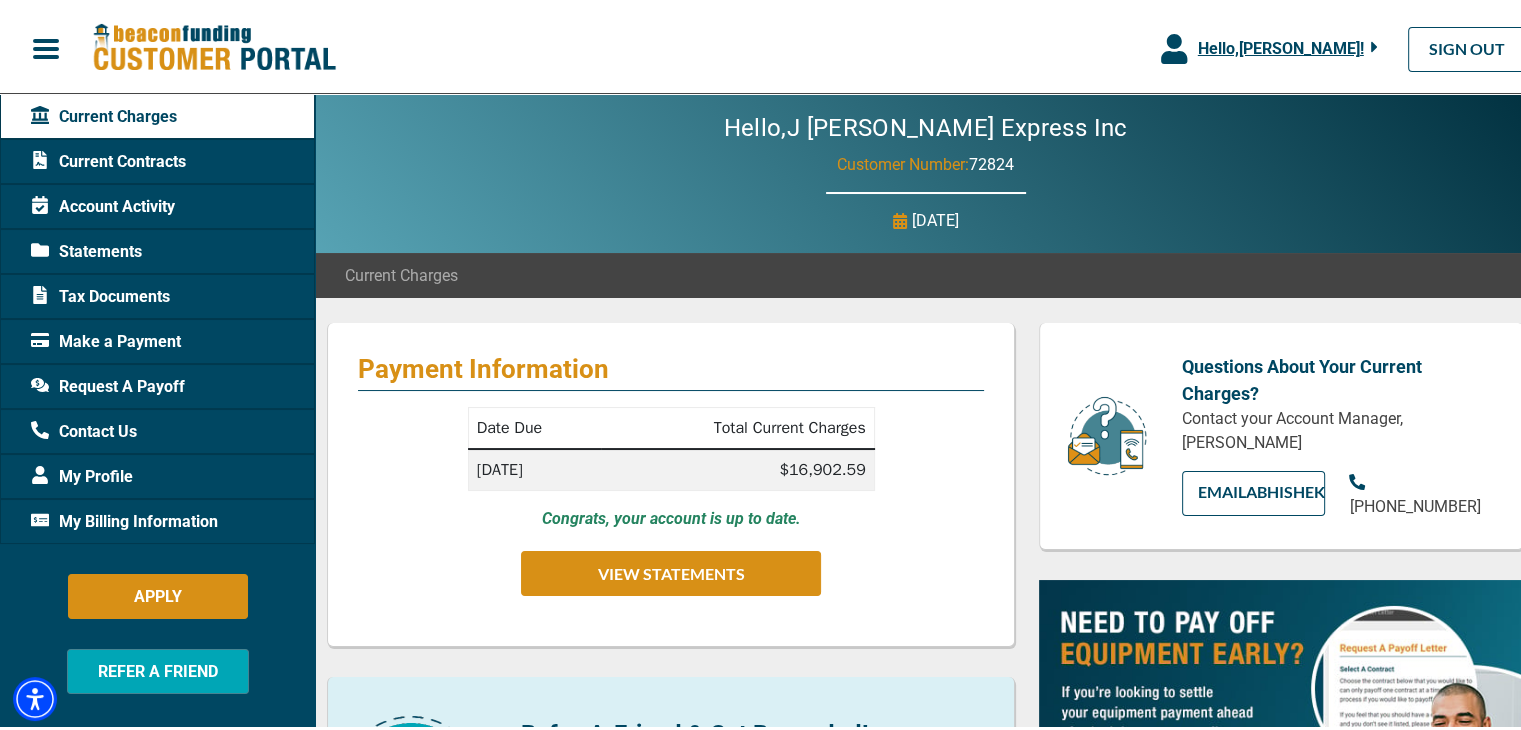 click on "Account Activity" at bounding box center [103, 203] 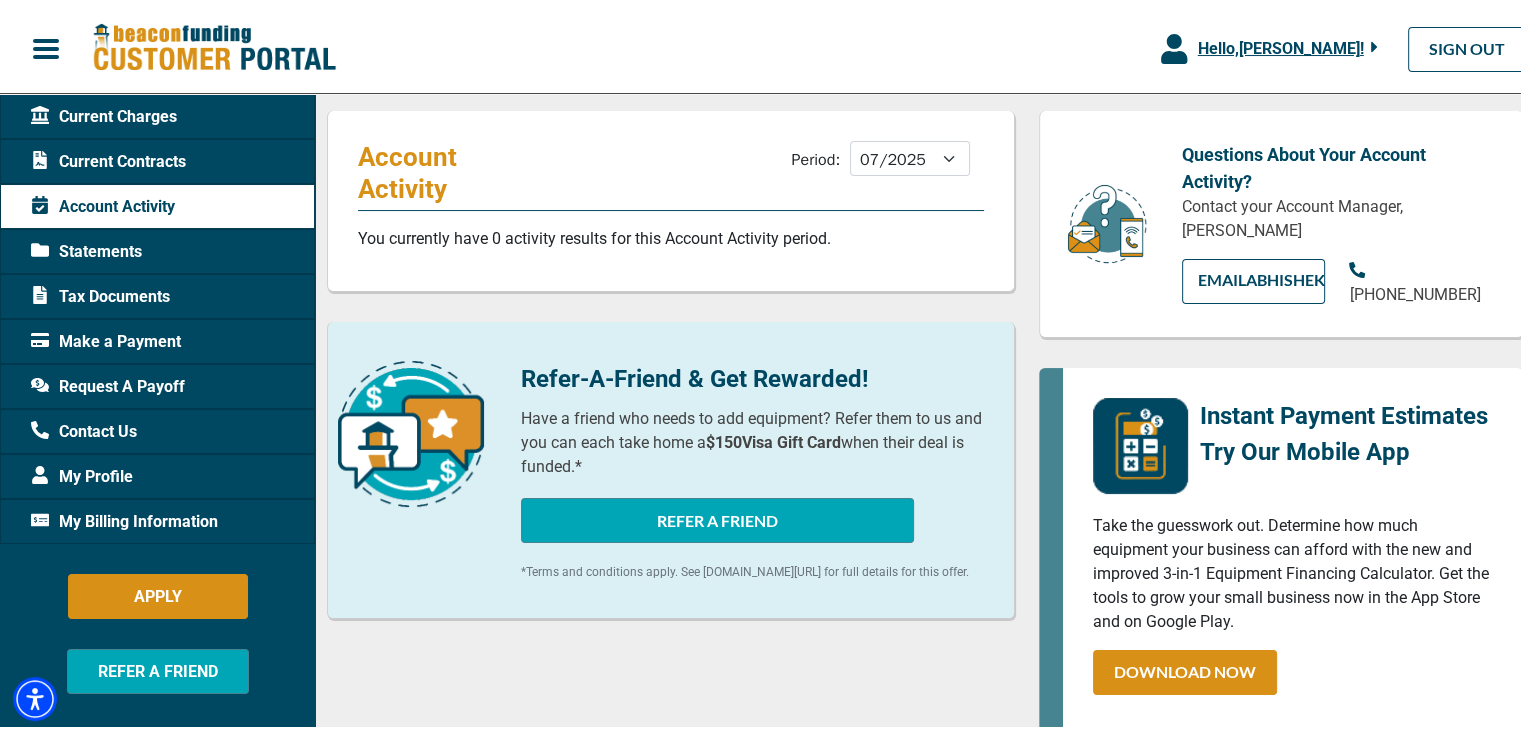 scroll, scrollTop: 0, scrollLeft: 0, axis: both 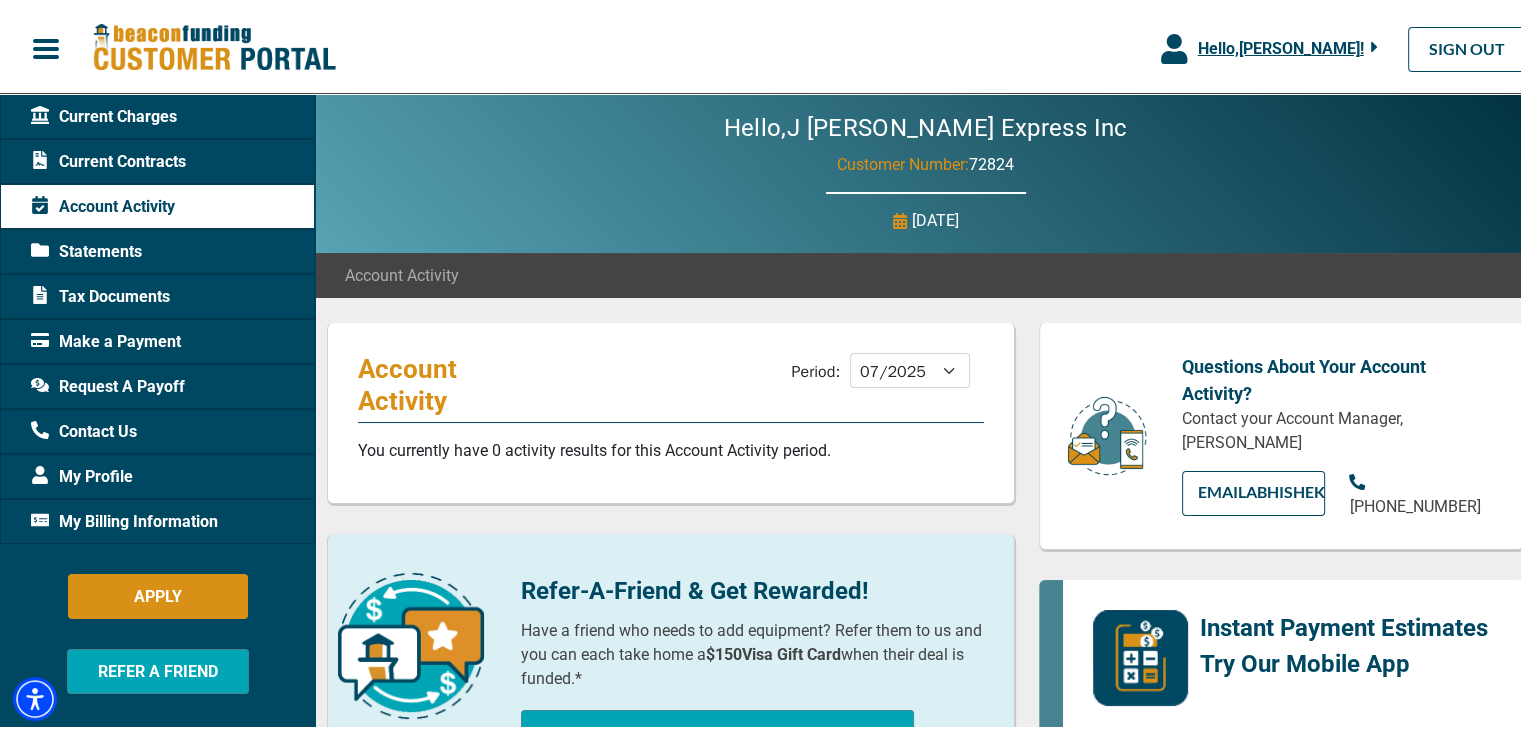click on "Statements" at bounding box center (157, 247) 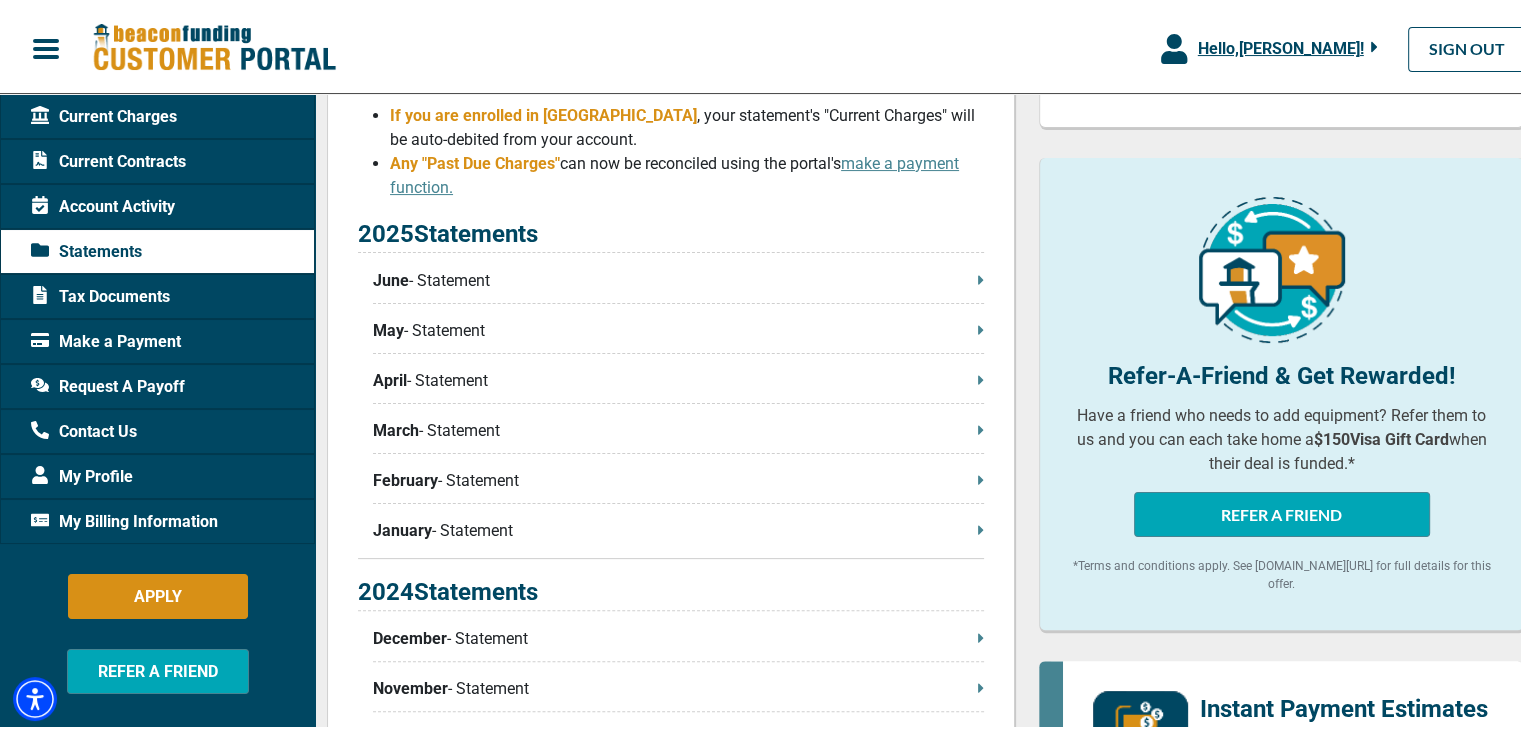 scroll, scrollTop: 200, scrollLeft: 0, axis: vertical 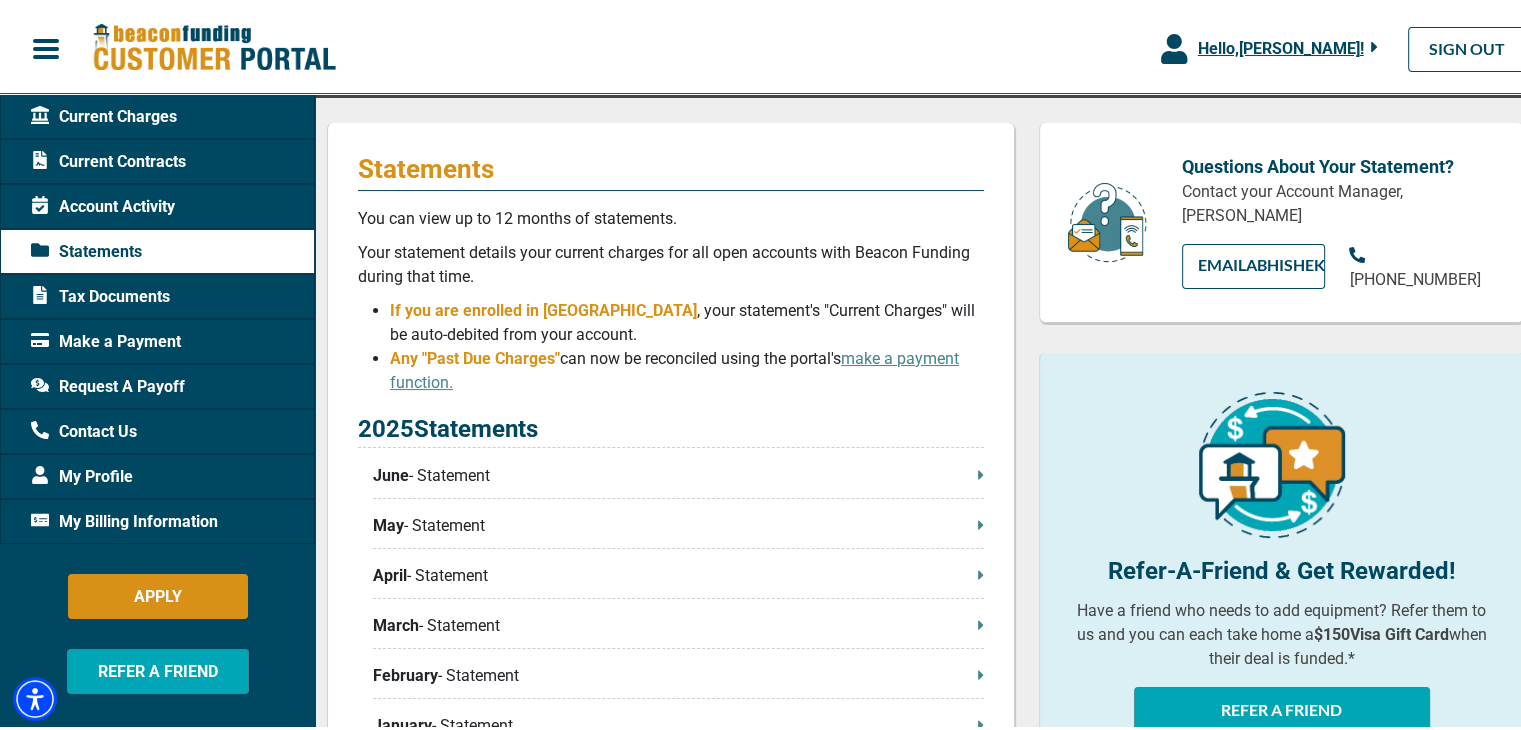 click on "June  - Statement" at bounding box center (678, 472) 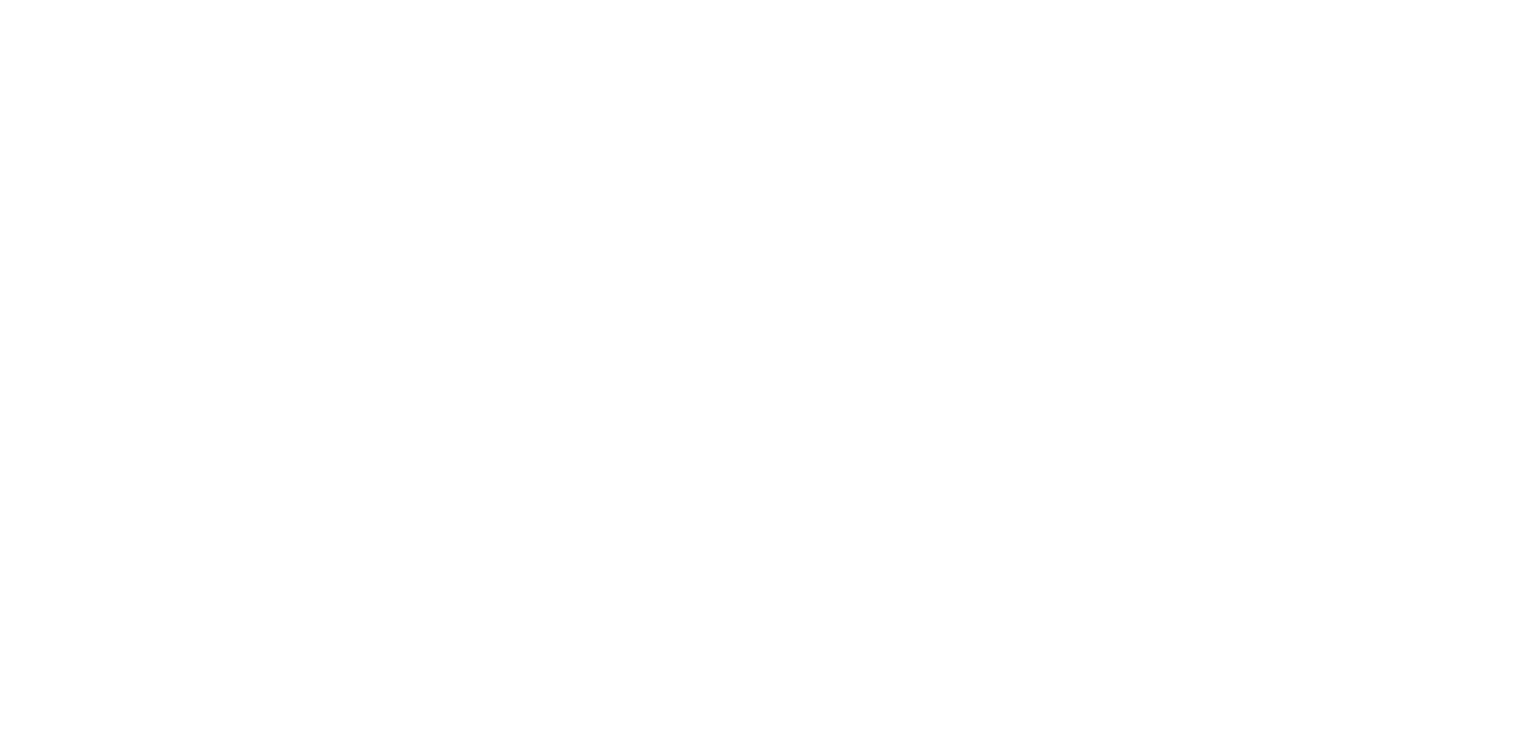 scroll, scrollTop: 0, scrollLeft: 0, axis: both 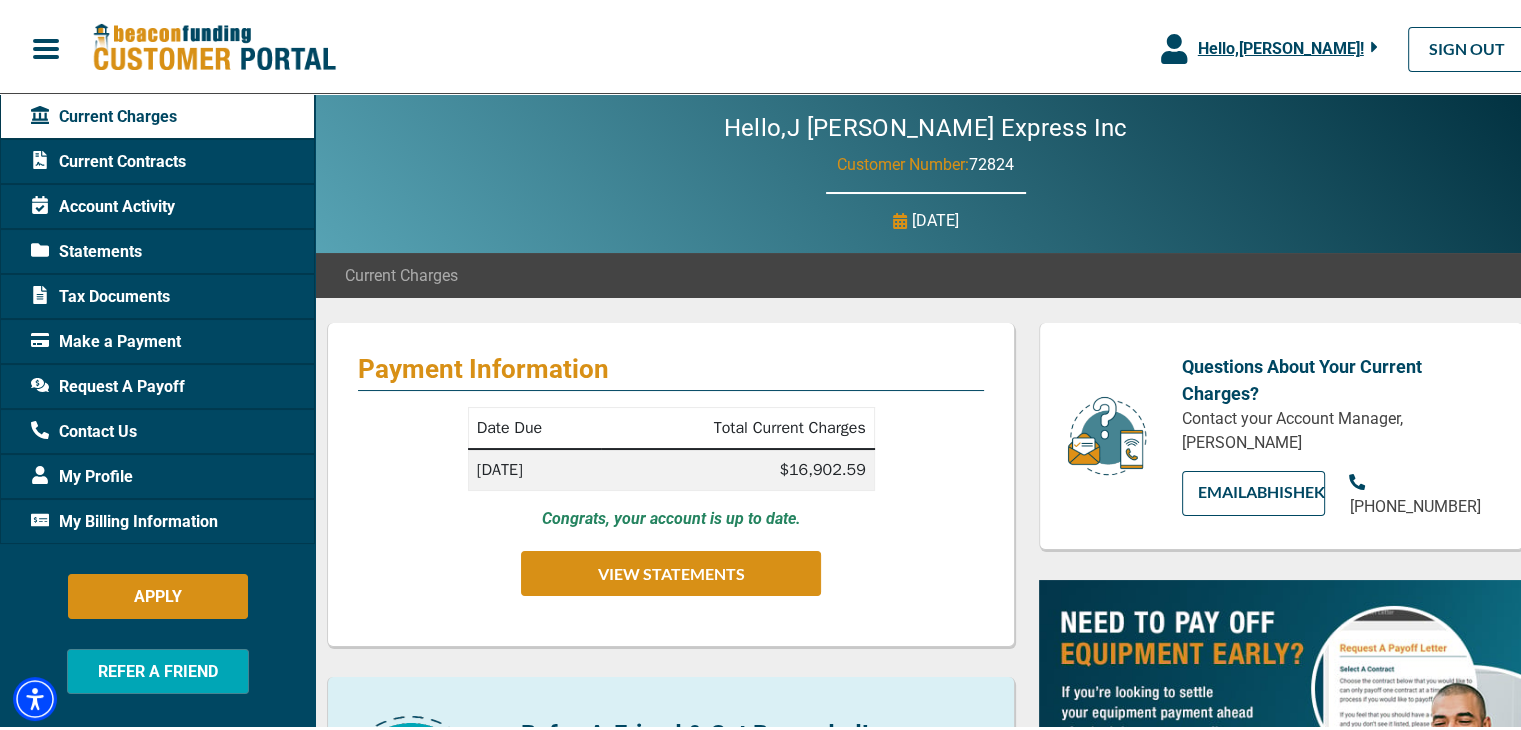 click on "Current Contracts" at bounding box center (108, 158) 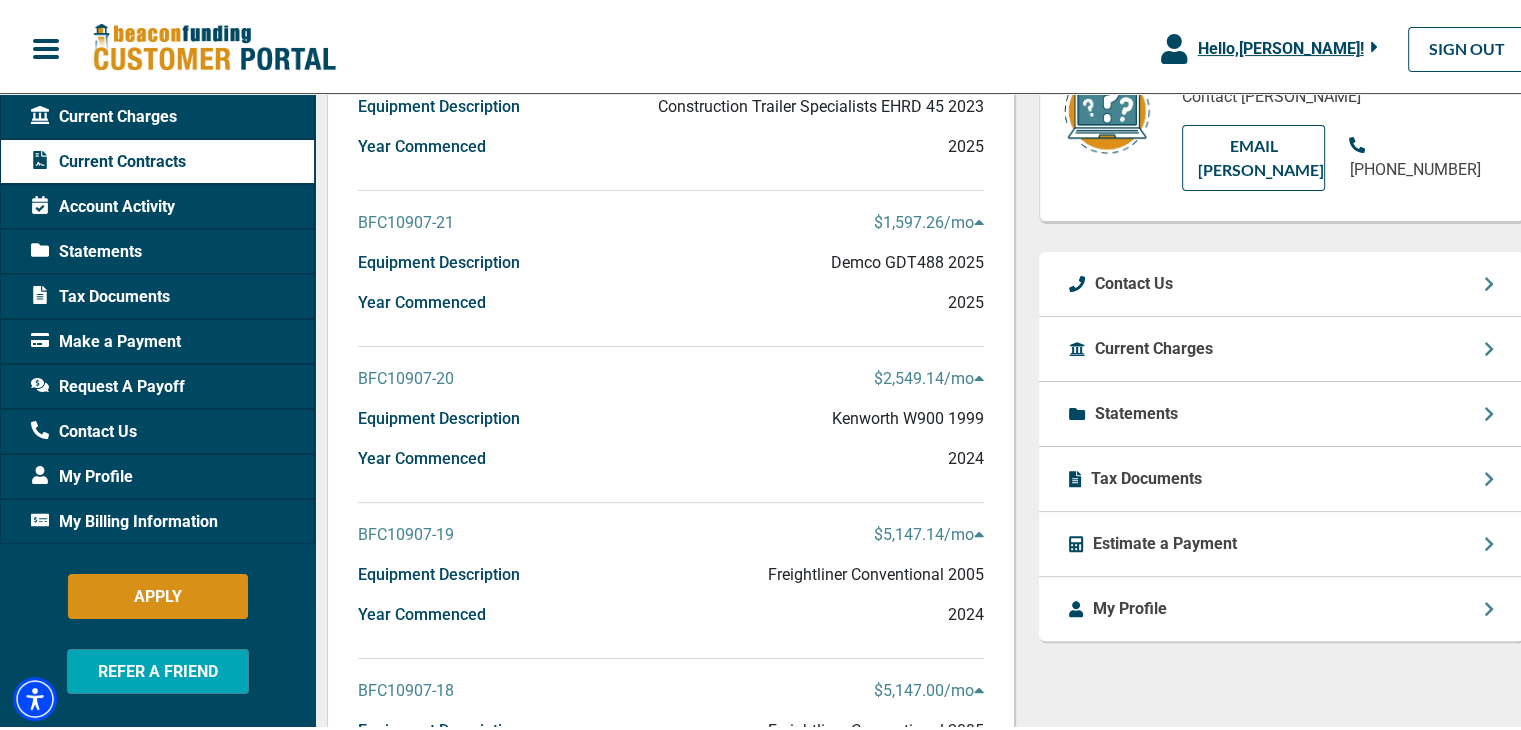 scroll, scrollTop: 600, scrollLeft: 0, axis: vertical 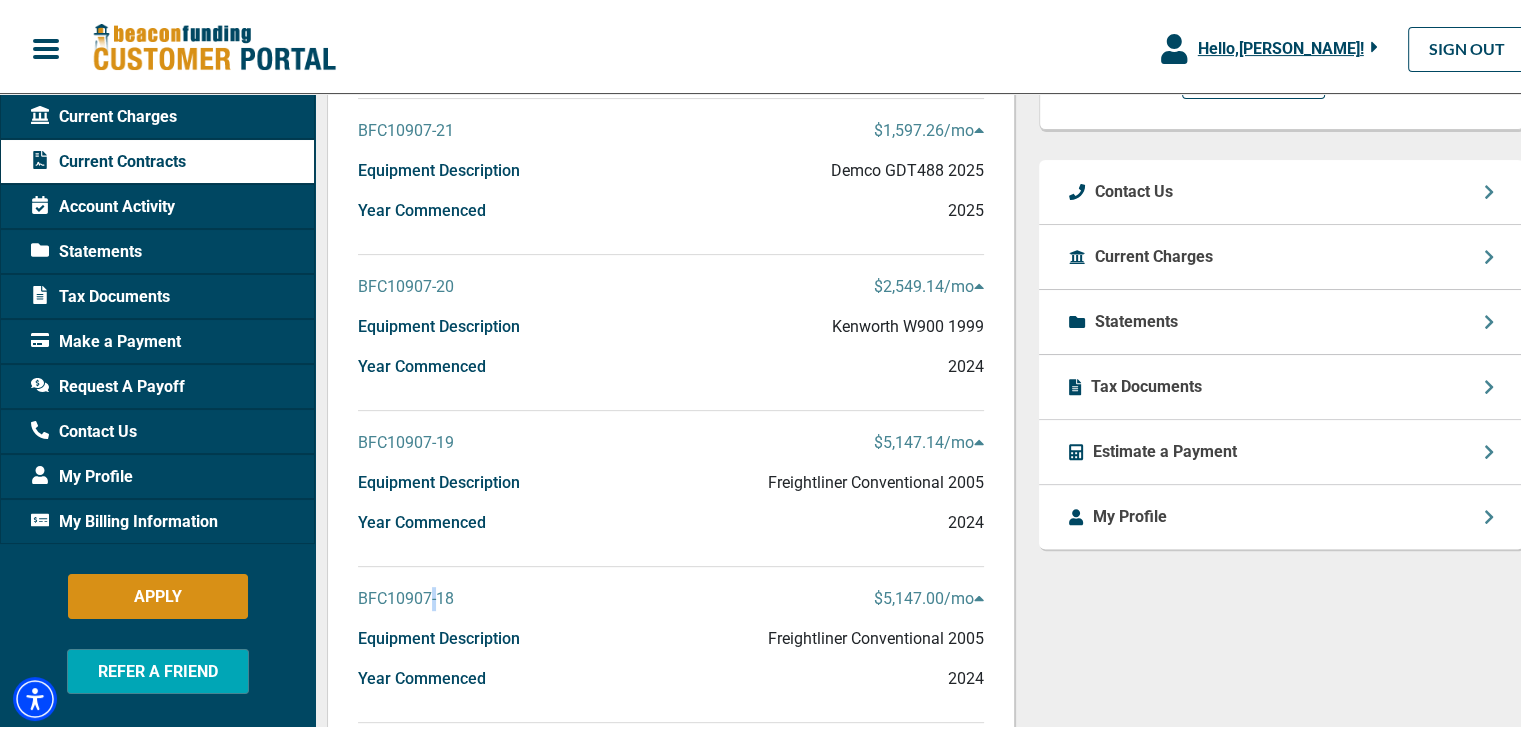 click on "BFC10907-18" at bounding box center (406, 595) 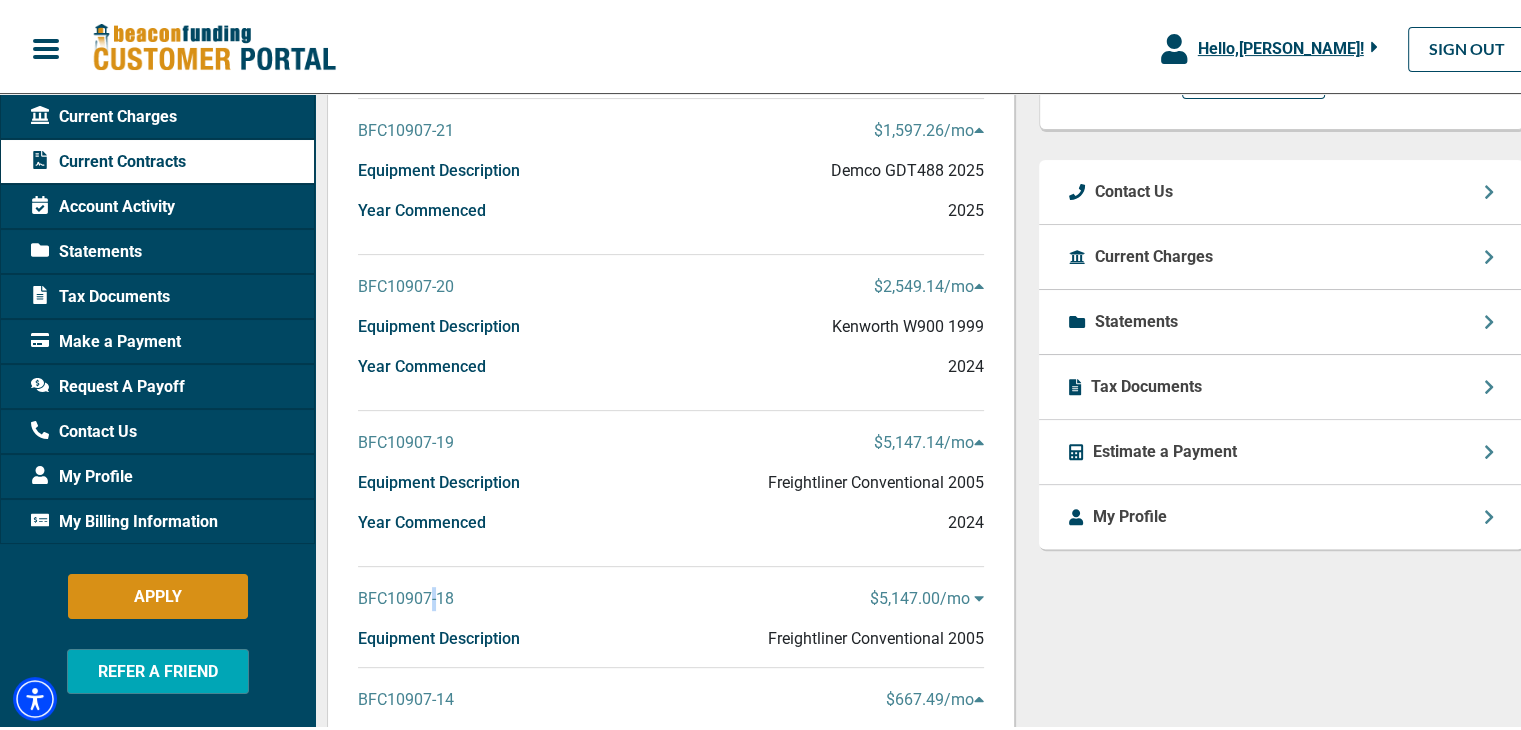 scroll, scrollTop: 700, scrollLeft: 0, axis: vertical 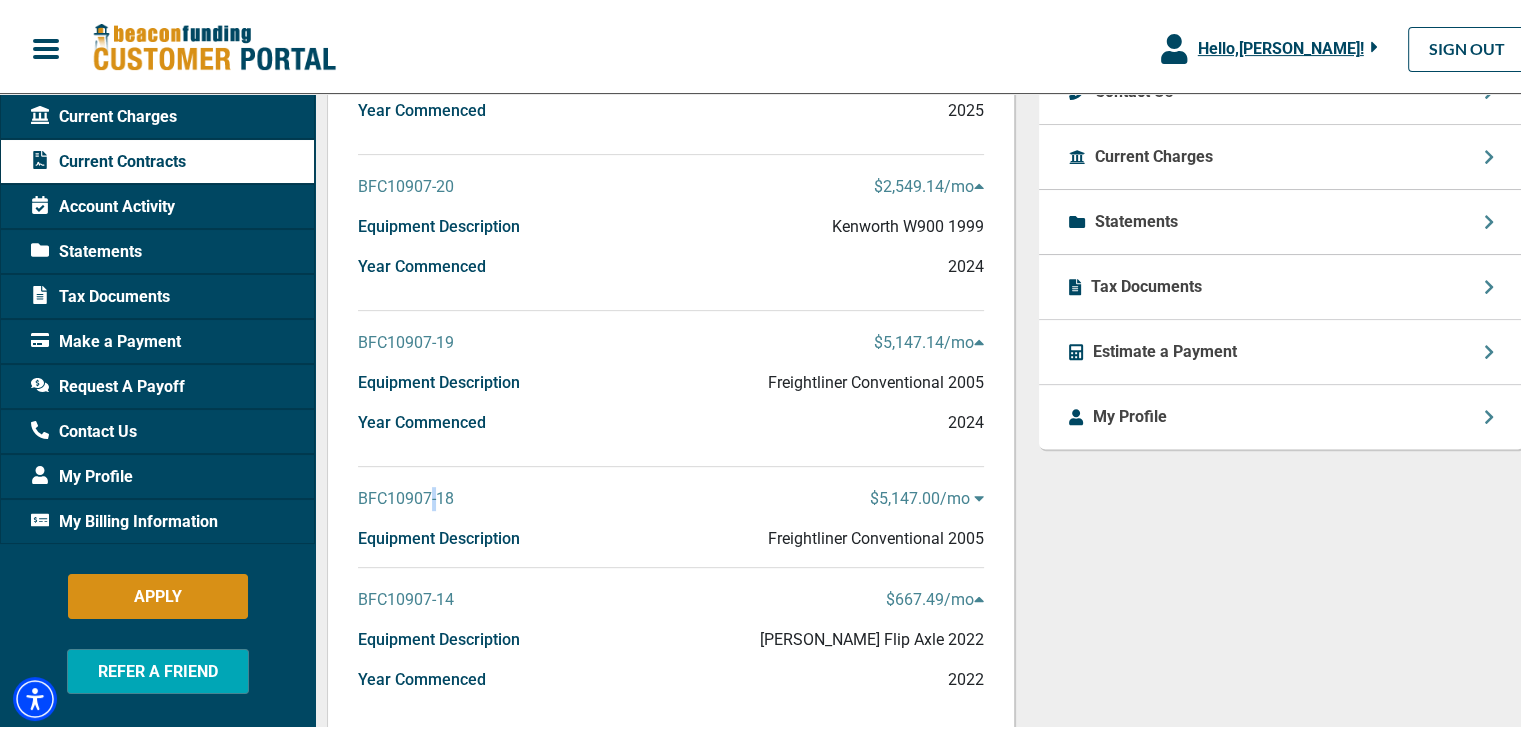 click on "BFC10907-18" at bounding box center (406, 495) 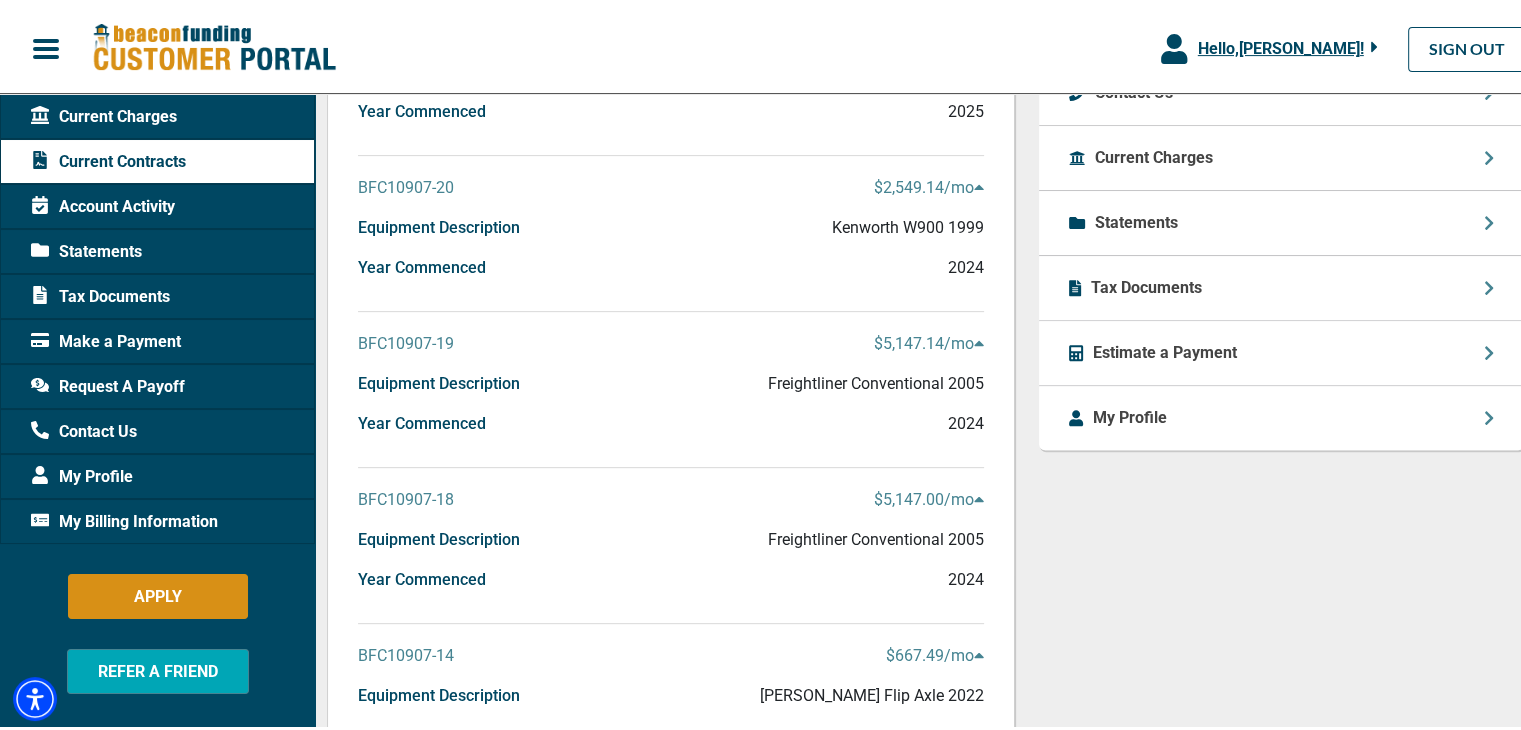 scroll, scrollTop: 700, scrollLeft: 0, axis: vertical 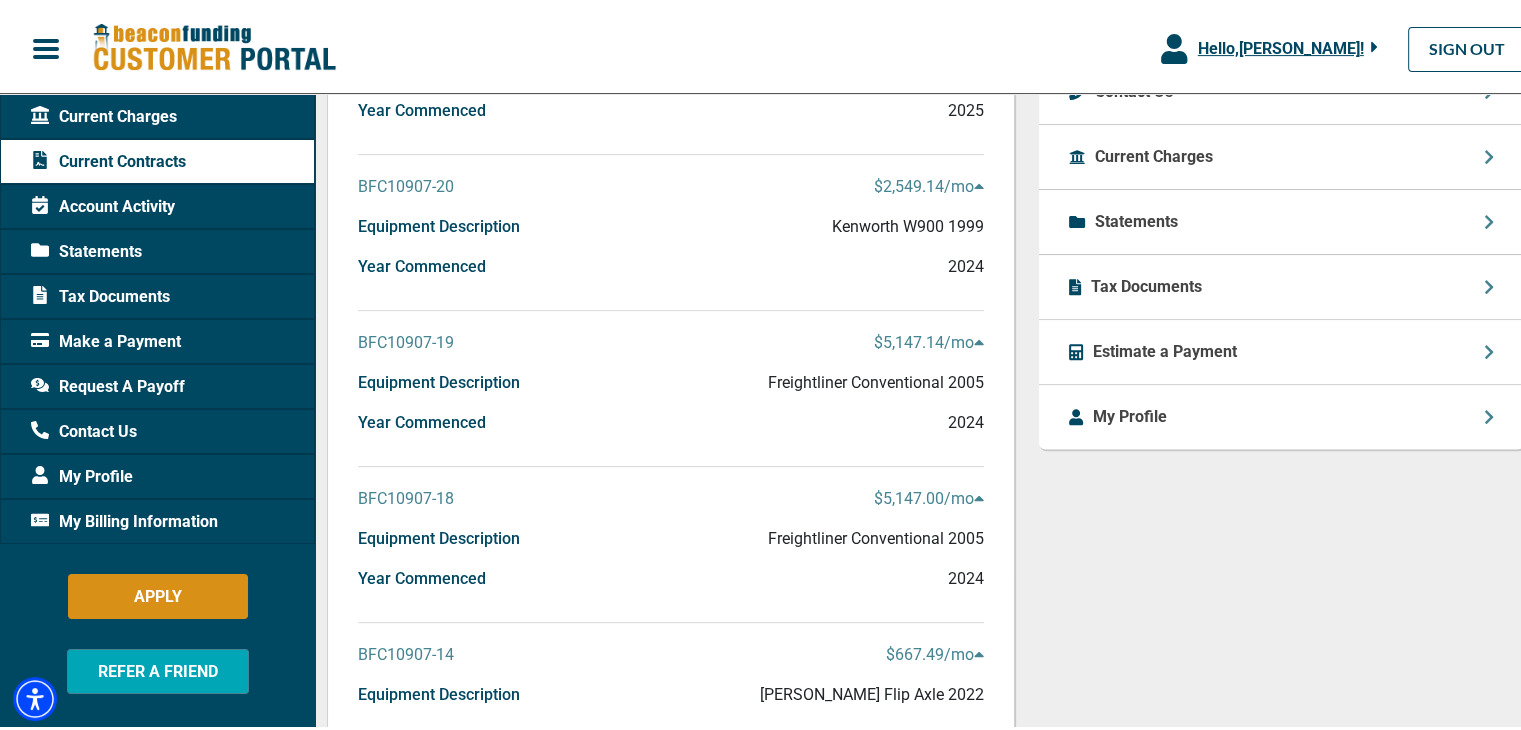 click on "$5,147.00 /mo" at bounding box center (929, 495) 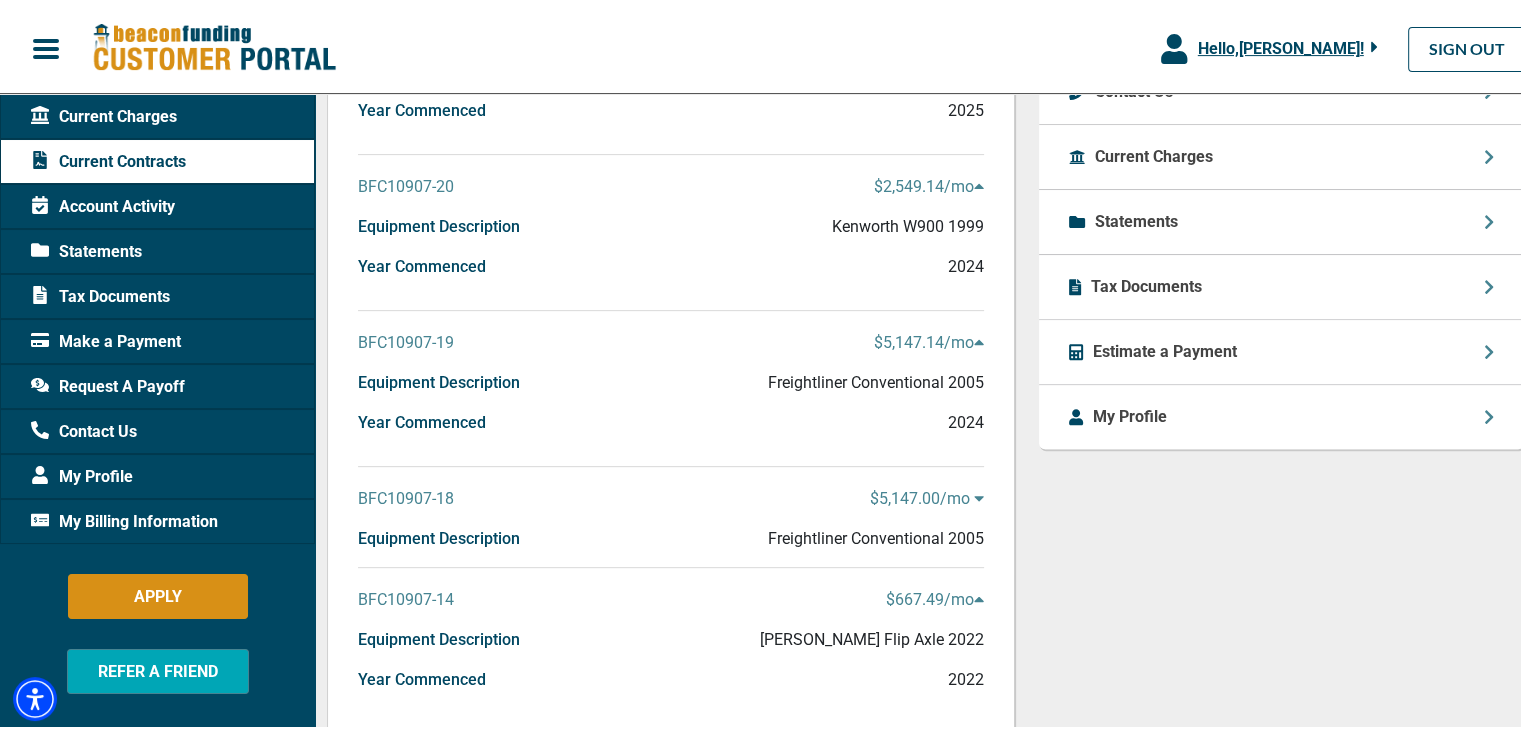 click on "$5,147.00 /mo" at bounding box center (927, 495) 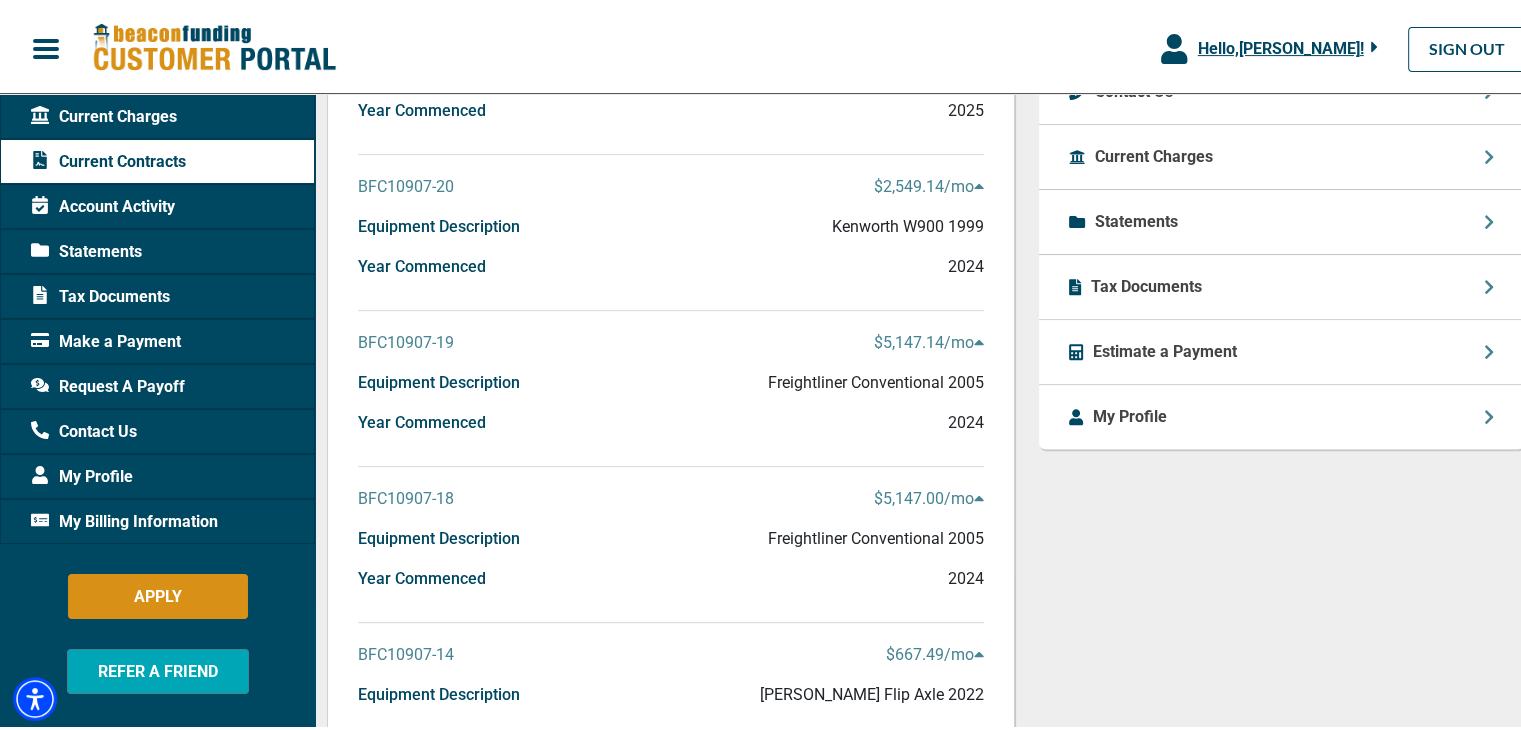 click on "Statements" at bounding box center [1281, 218] 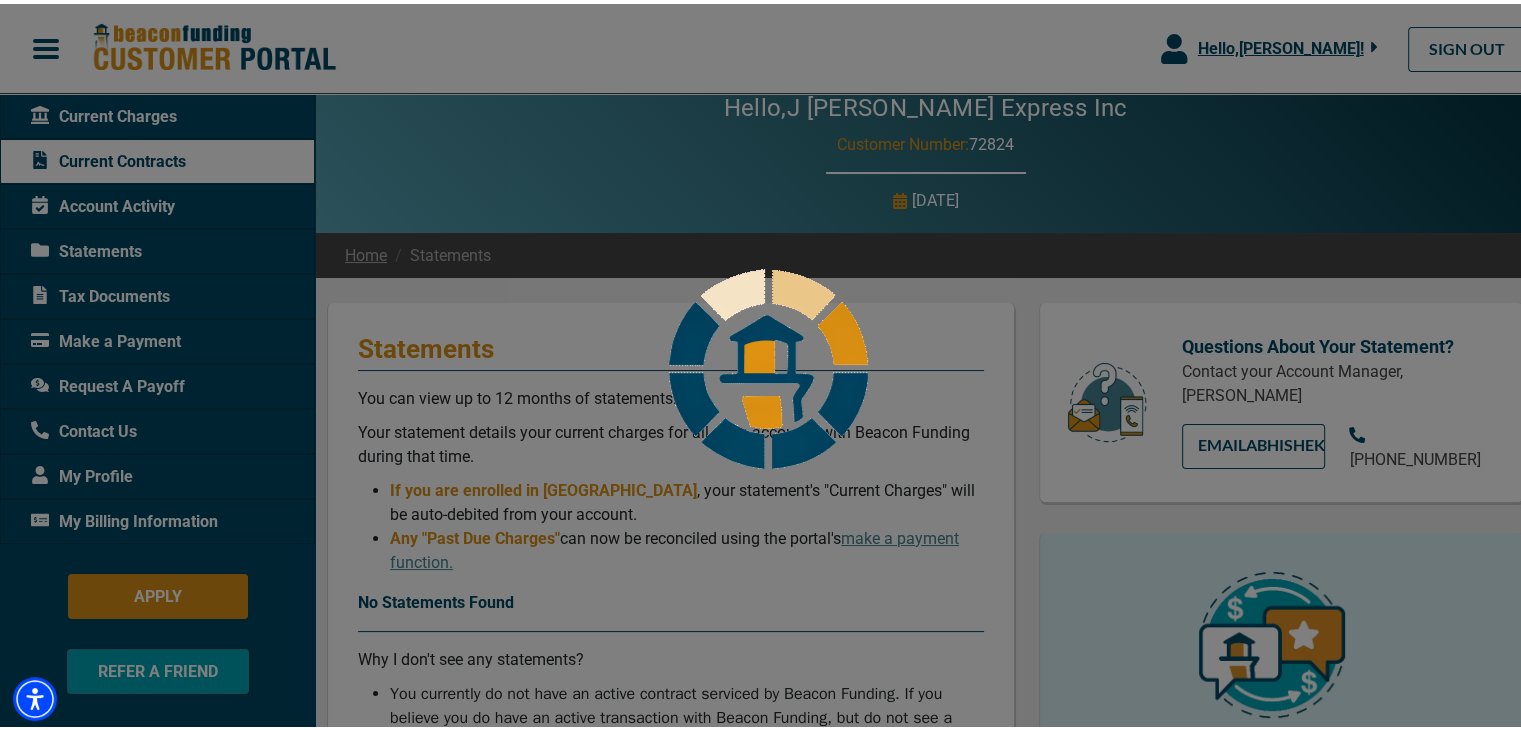 scroll, scrollTop: 0, scrollLeft: 0, axis: both 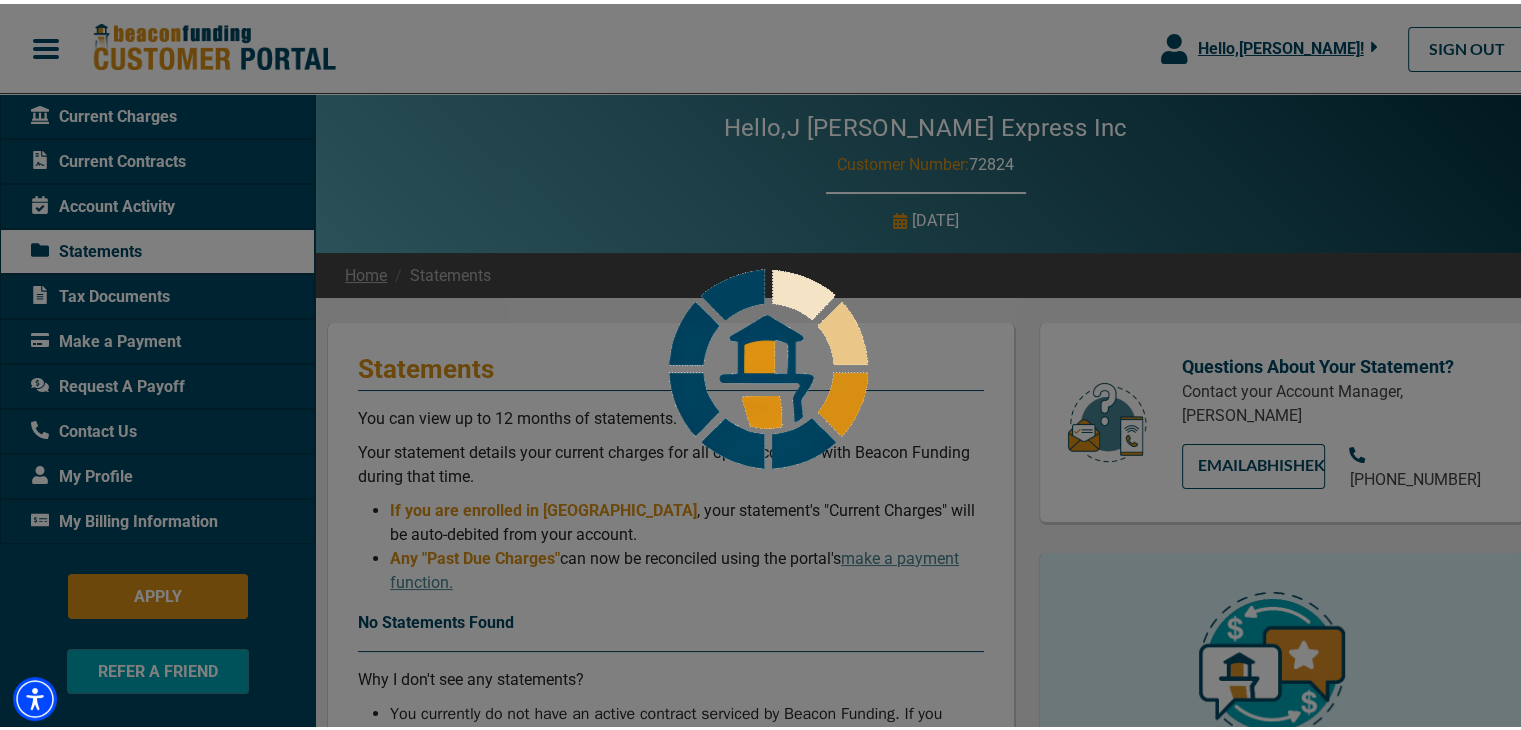 click at bounding box center (768, 365) 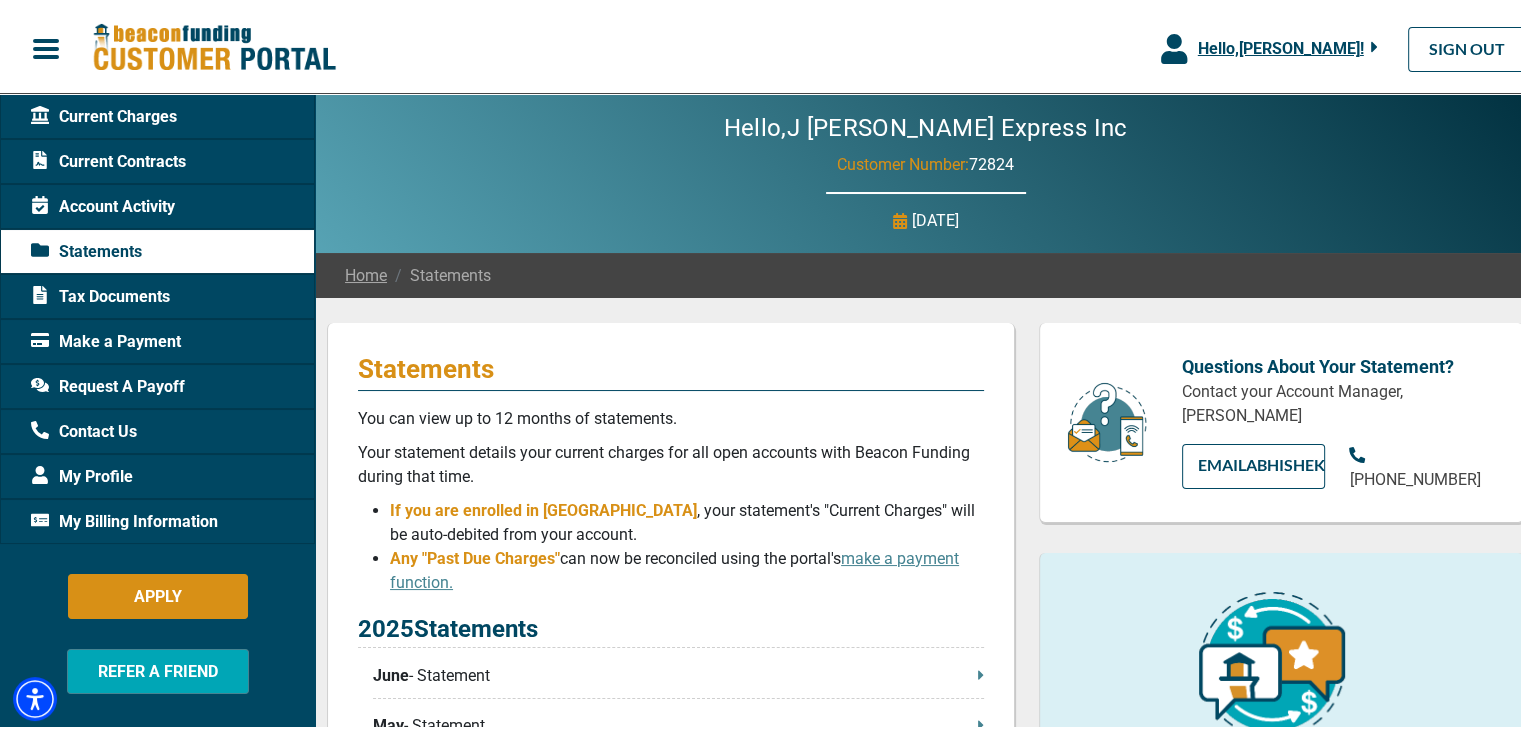 click on "Tax Documents" at bounding box center [100, 293] 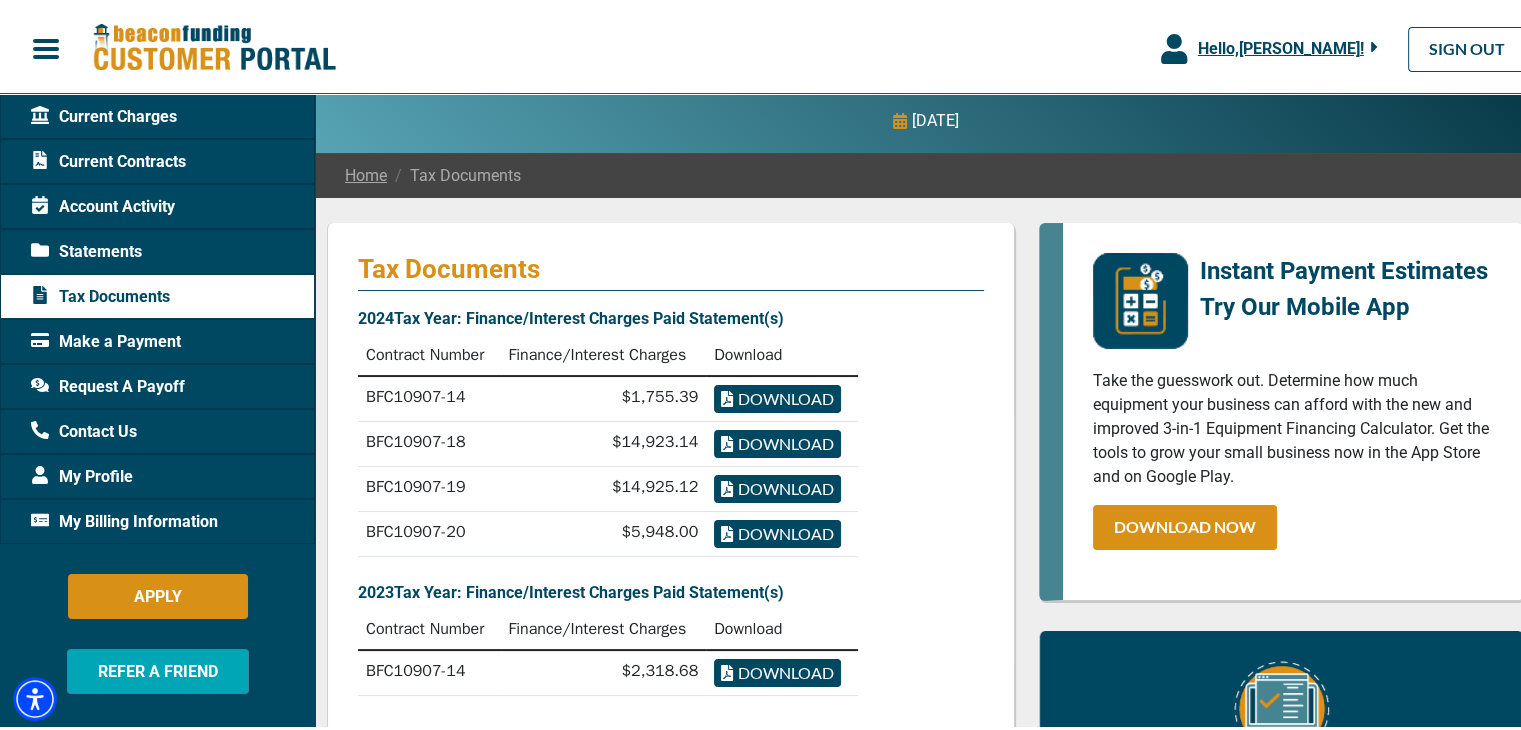 scroll, scrollTop: 200, scrollLeft: 0, axis: vertical 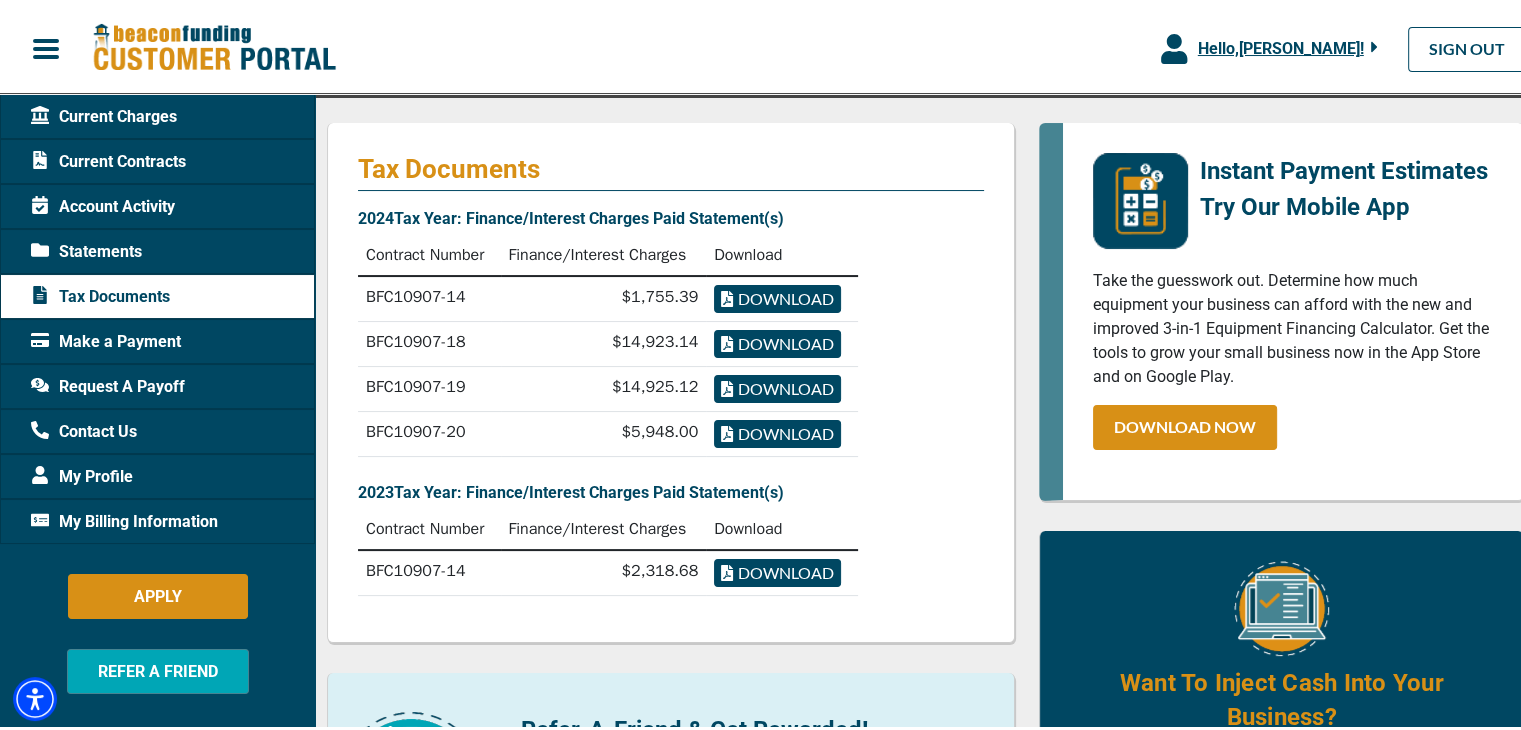 click on "Download" at bounding box center (777, 340) 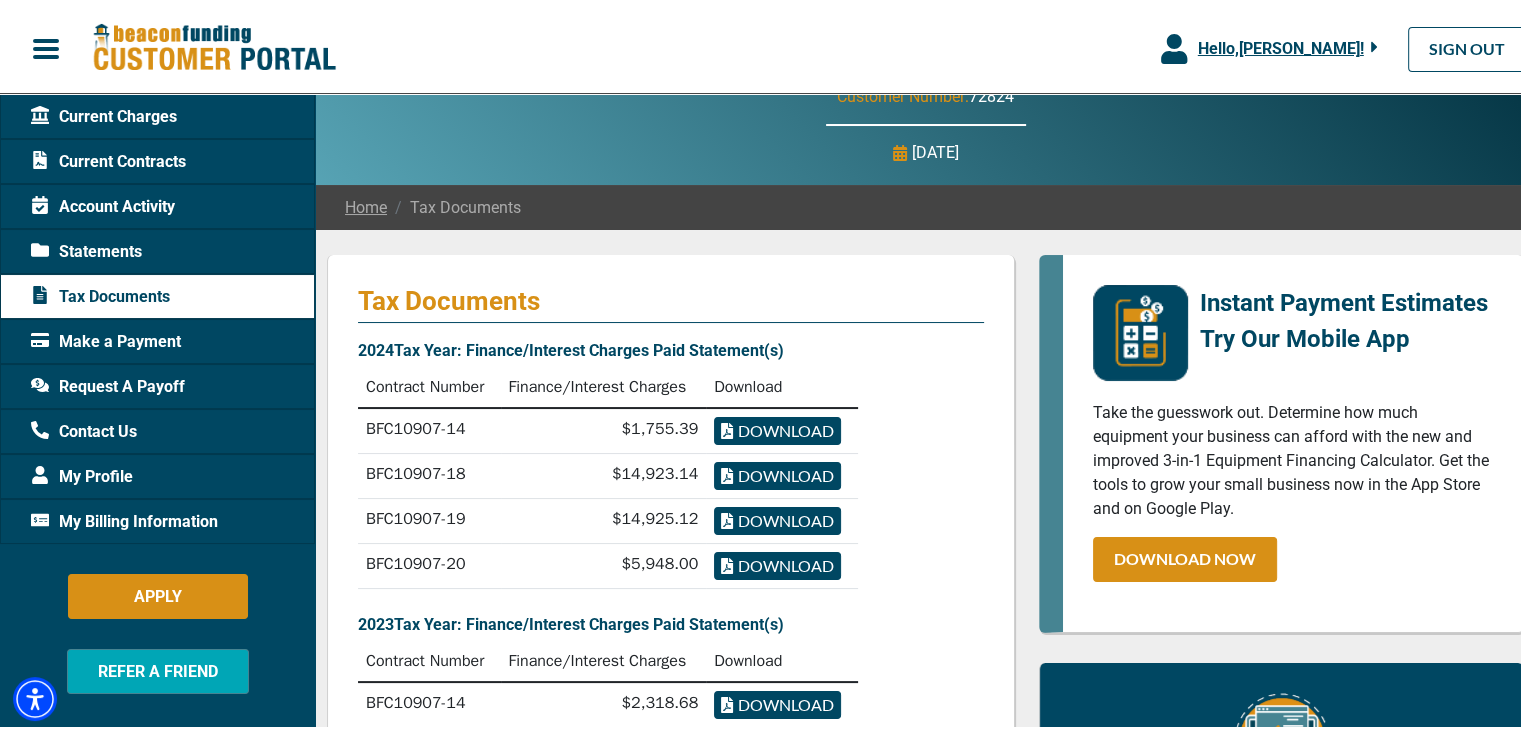 scroll, scrollTop: 0, scrollLeft: 0, axis: both 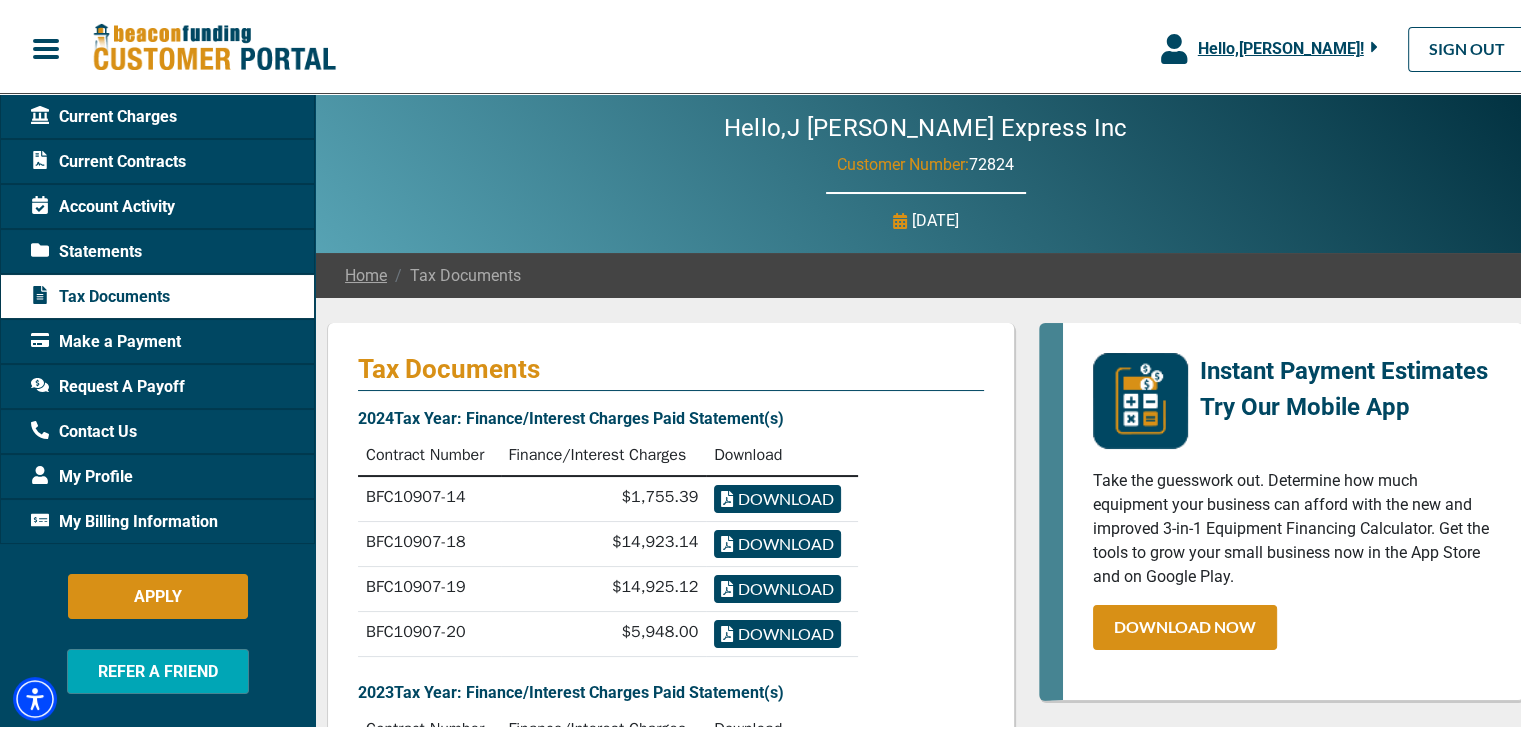 click on "Current Contracts" at bounding box center (108, 158) 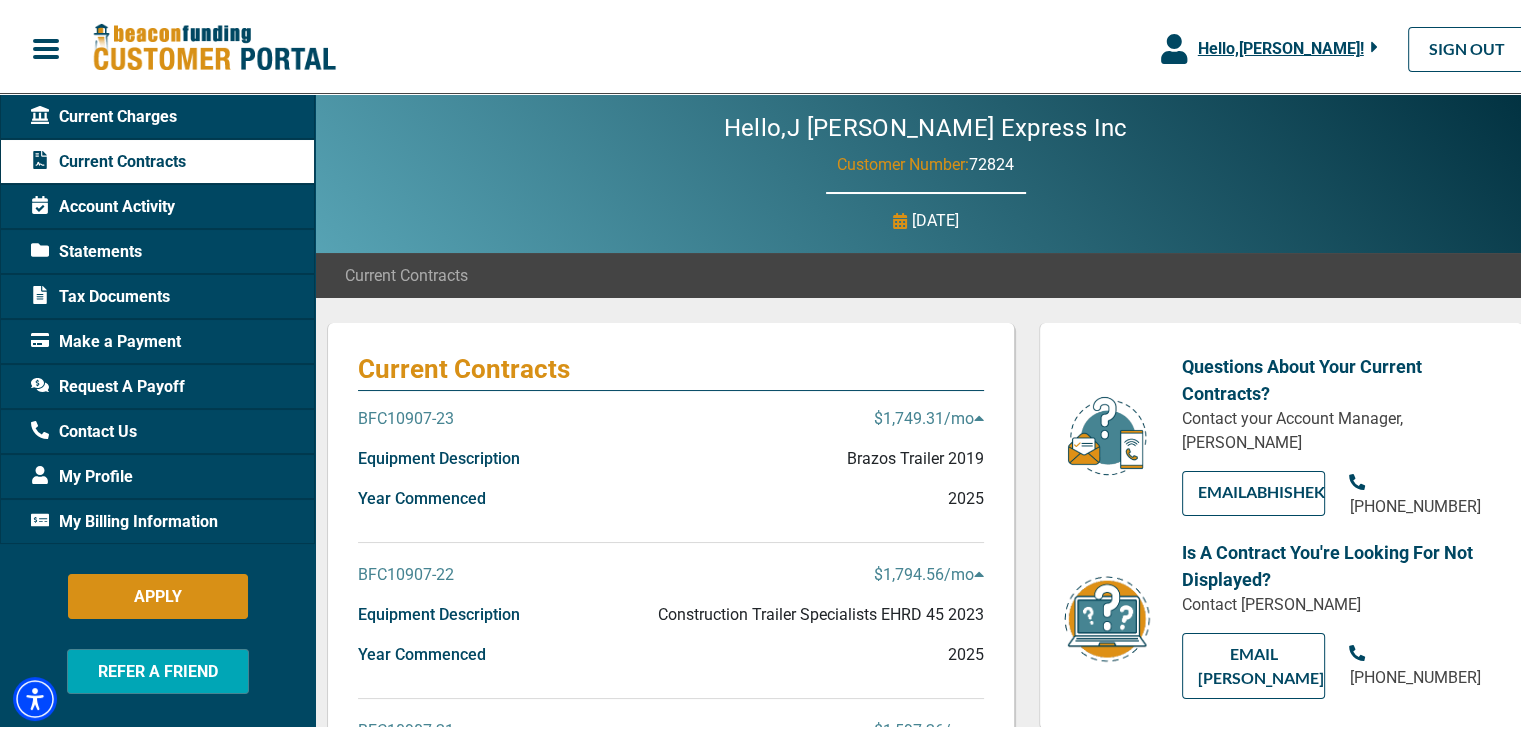 scroll, scrollTop: 600, scrollLeft: 0, axis: vertical 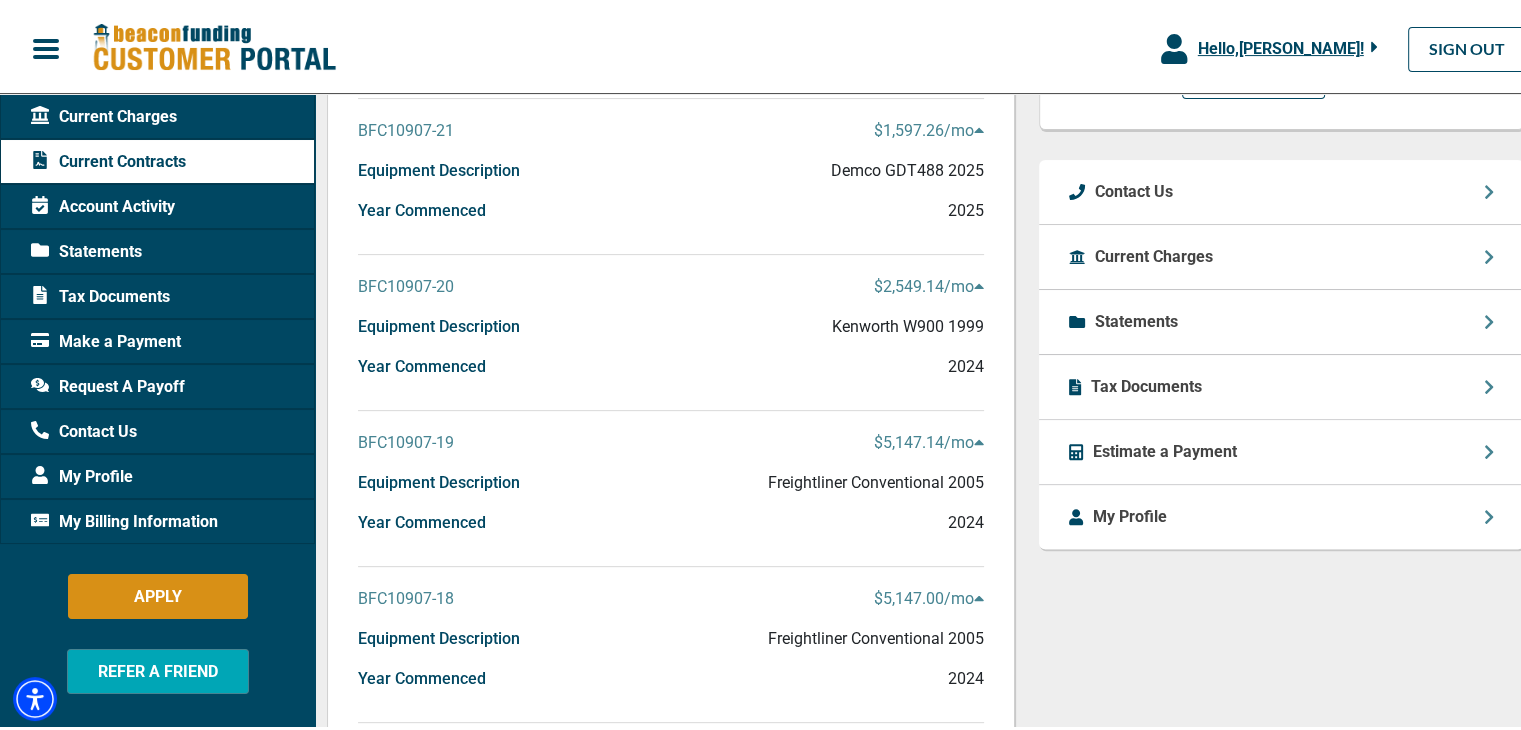 click on "Statements" at bounding box center (1281, 318) 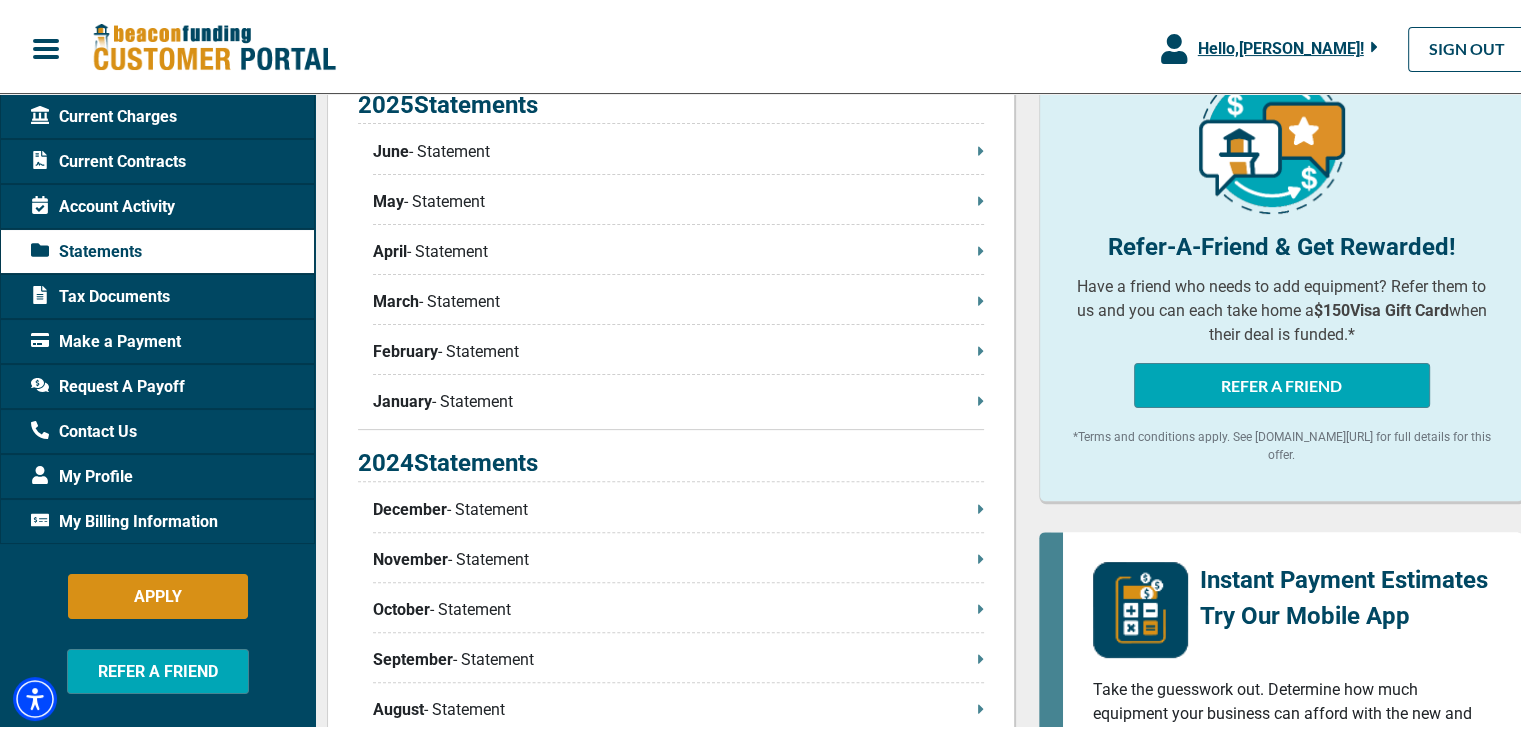 scroll, scrollTop: 700, scrollLeft: 0, axis: vertical 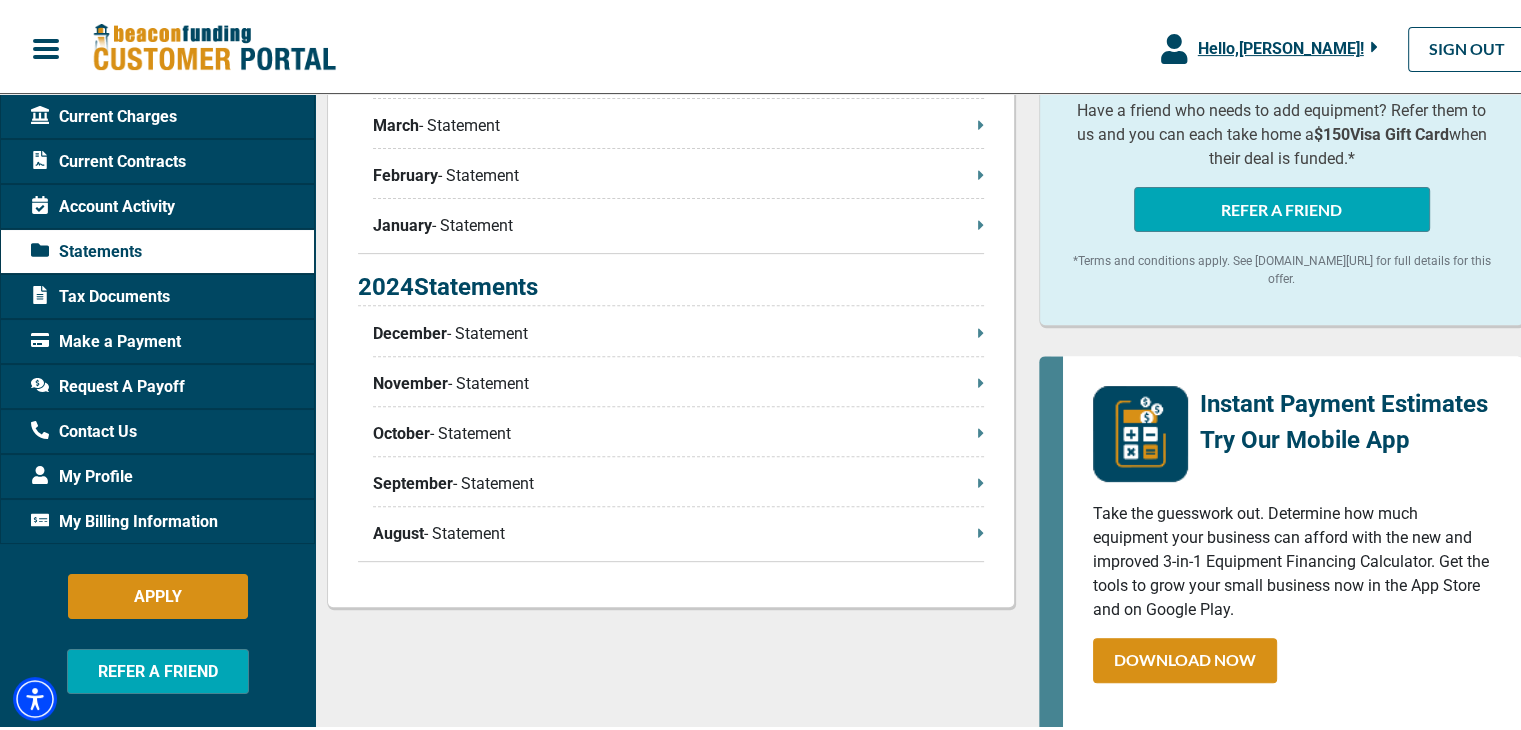 click on "2024  Statements December  - Statement November  - Statement October  - Statement September  - Statement August  - Statement" at bounding box center (671, 411) 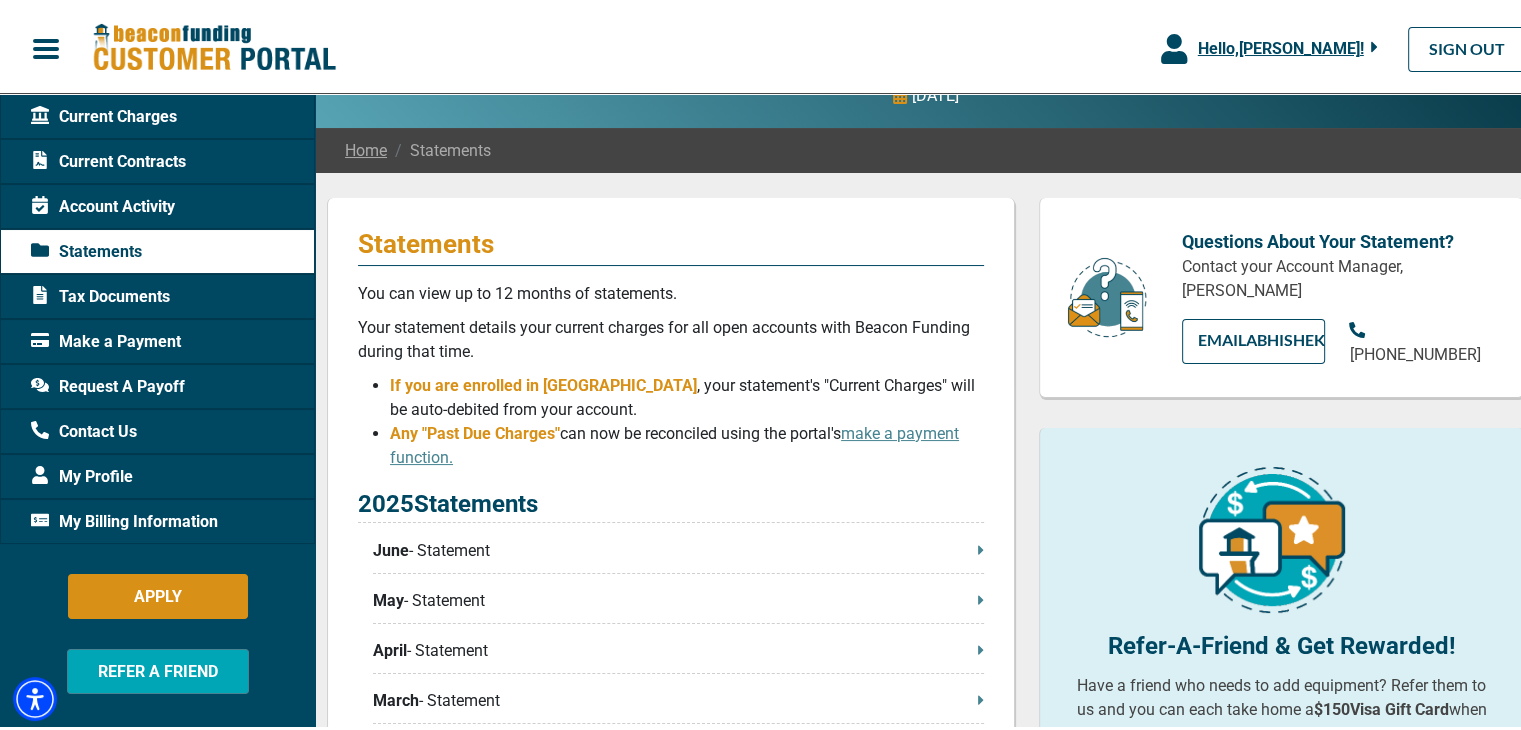 scroll, scrollTop: 0, scrollLeft: 0, axis: both 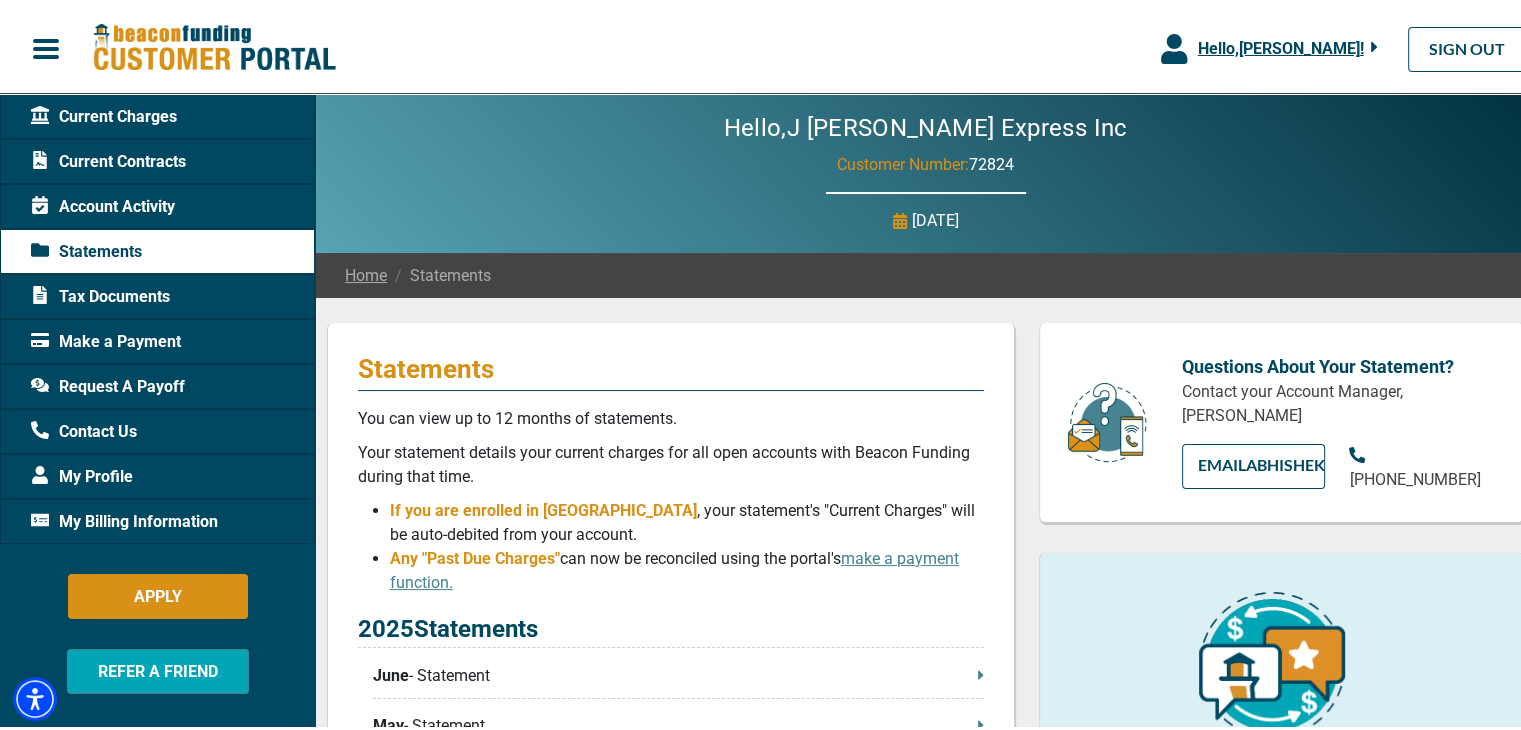 click on "Current Contracts" at bounding box center [157, 157] 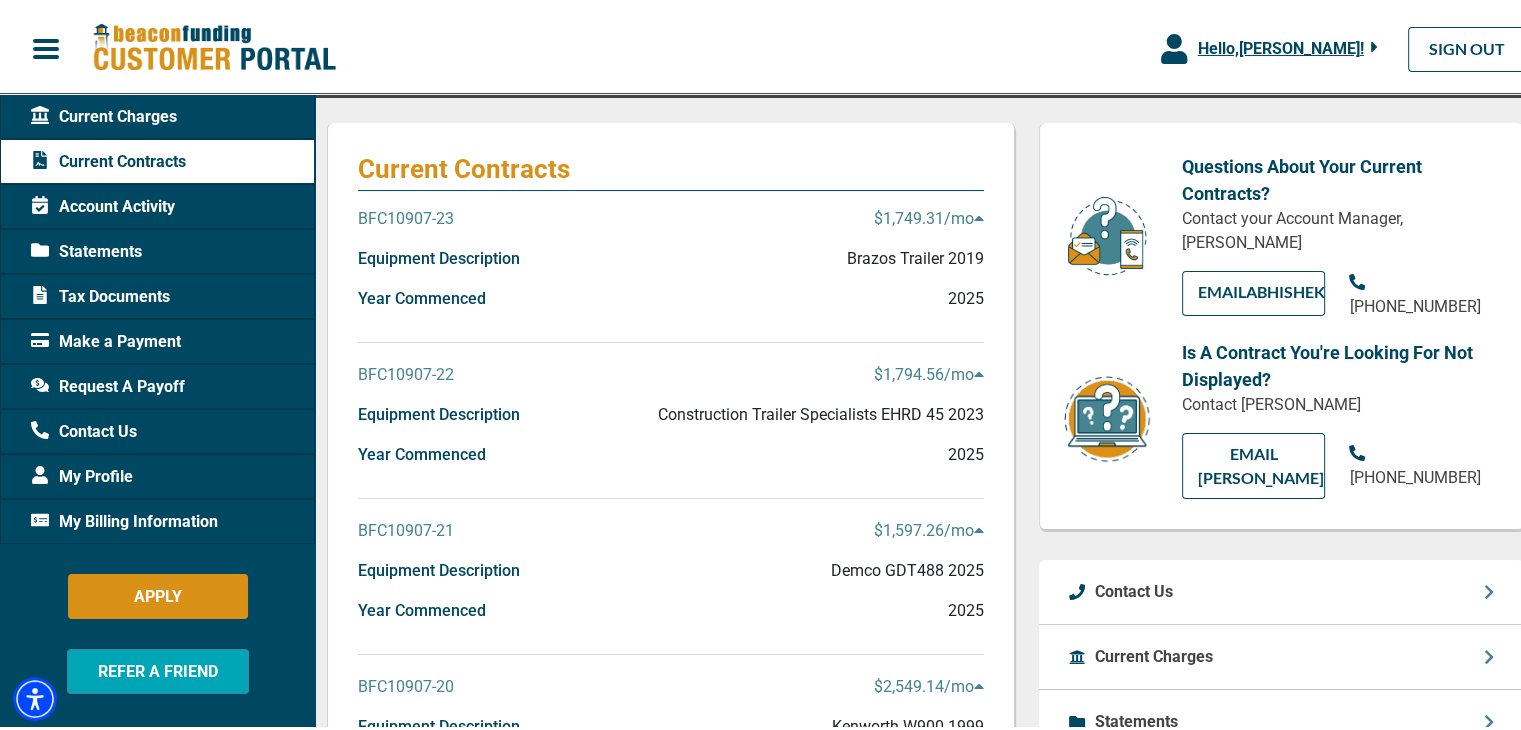 scroll, scrollTop: 300, scrollLeft: 0, axis: vertical 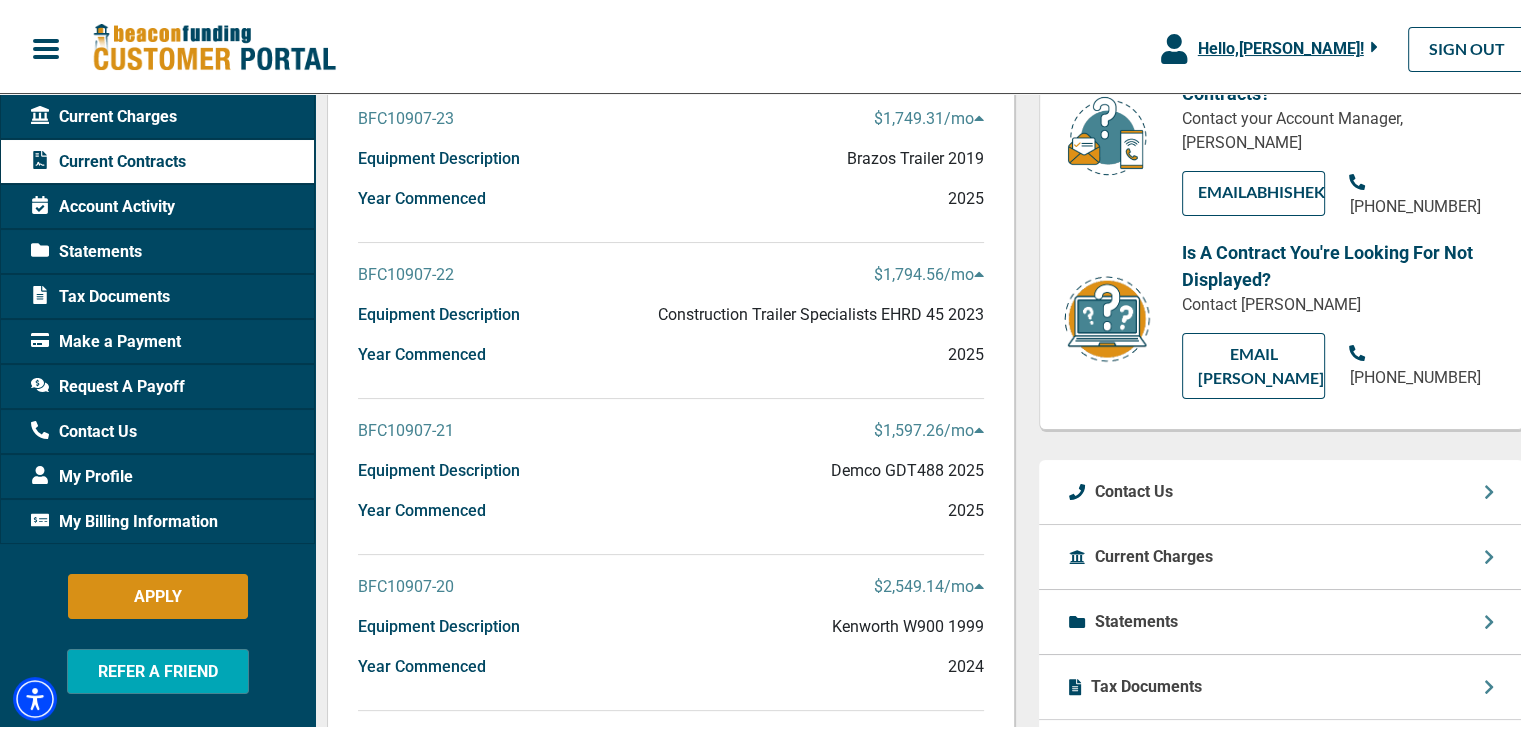 click on "$2,549.14 /mo" at bounding box center (929, 583) 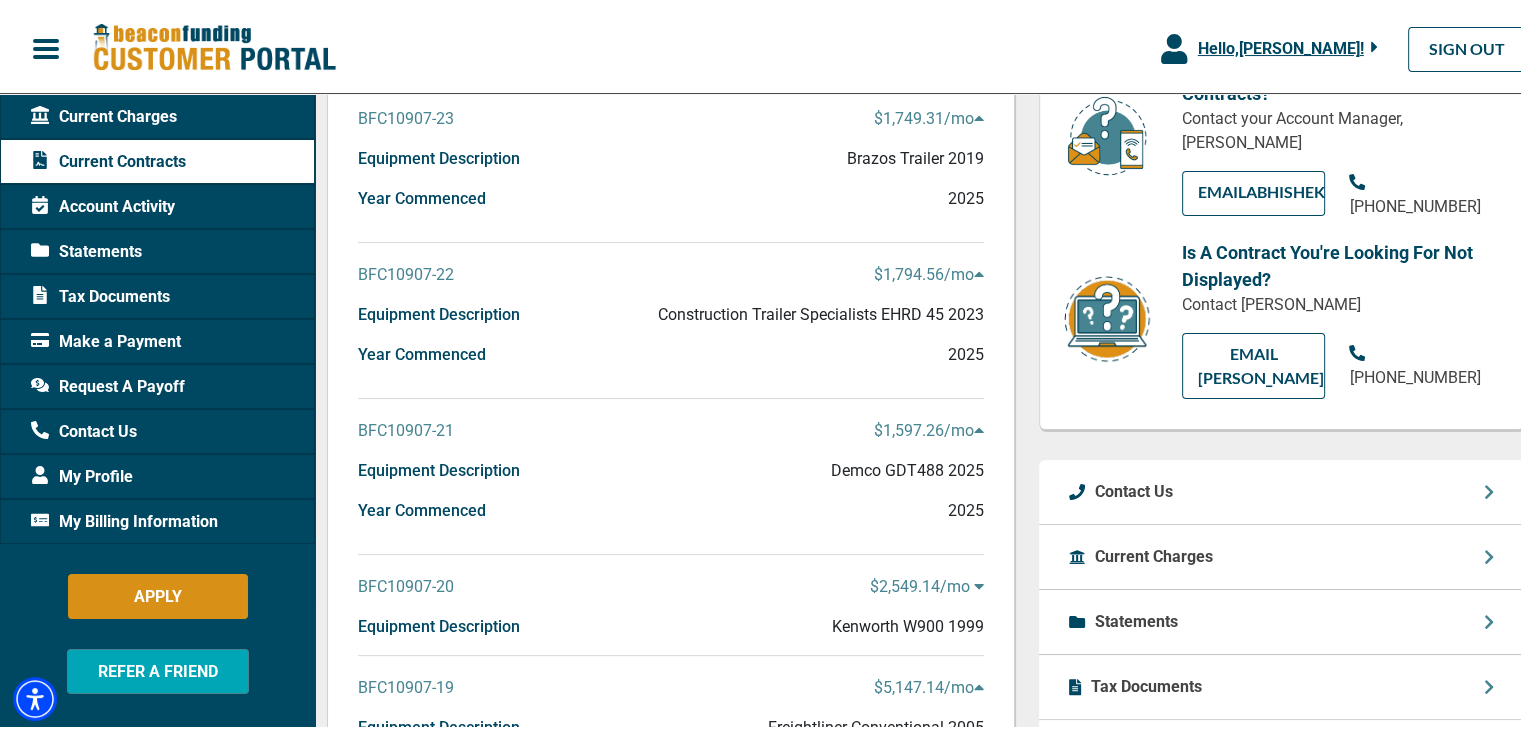 click on "$2,549.14 /mo" at bounding box center [927, 583] 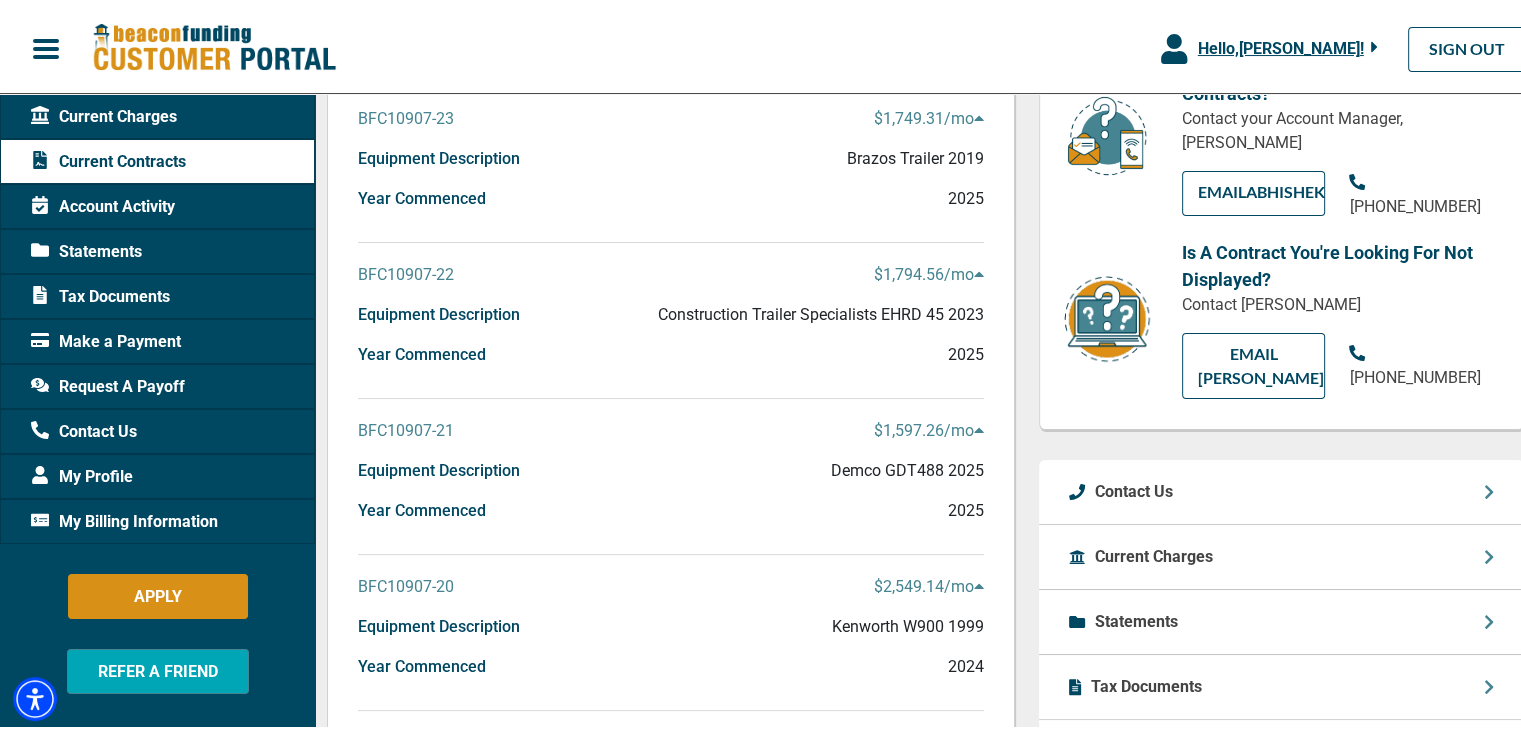 click on "BFC10907-20" at bounding box center [406, 583] 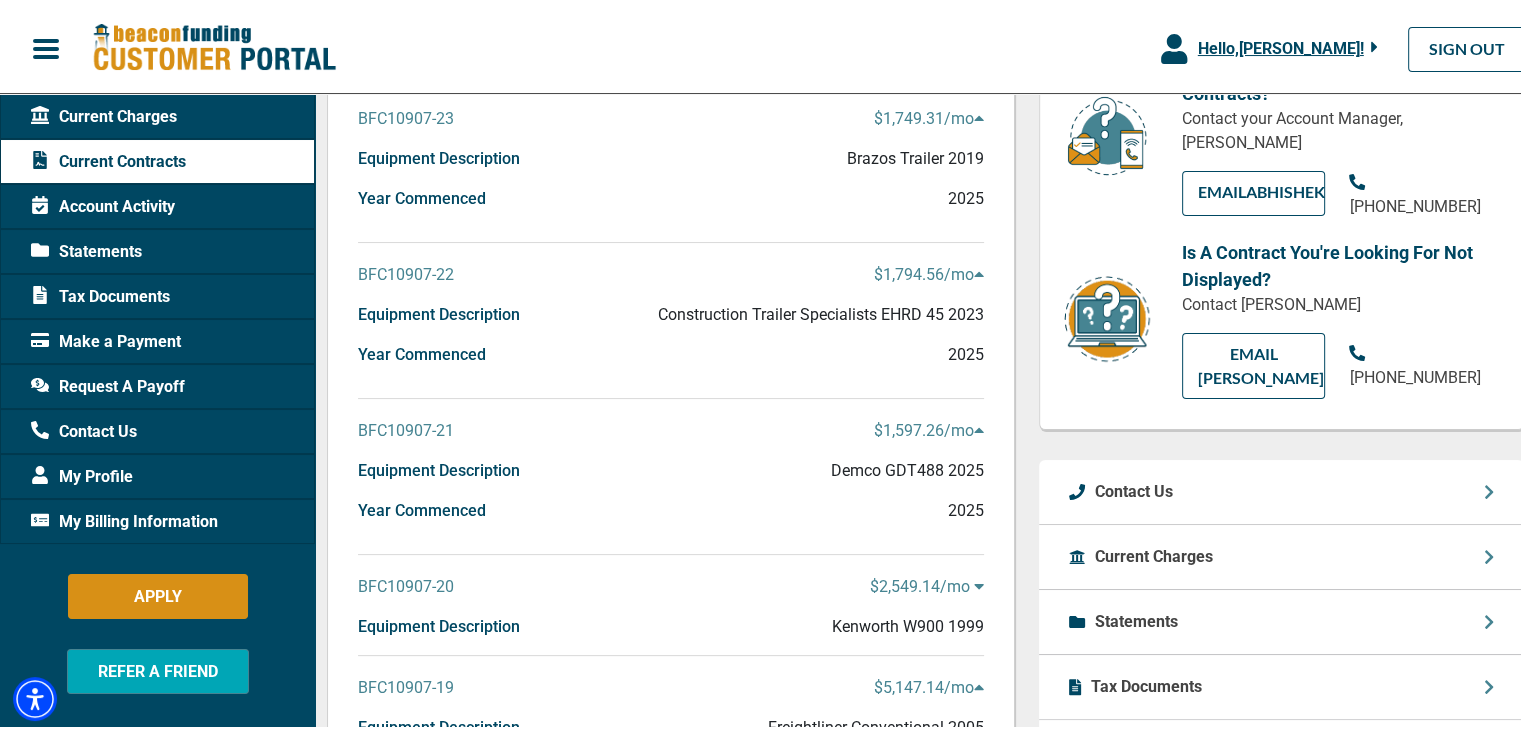 click on "BFC10907-20" at bounding box center [406, 583] 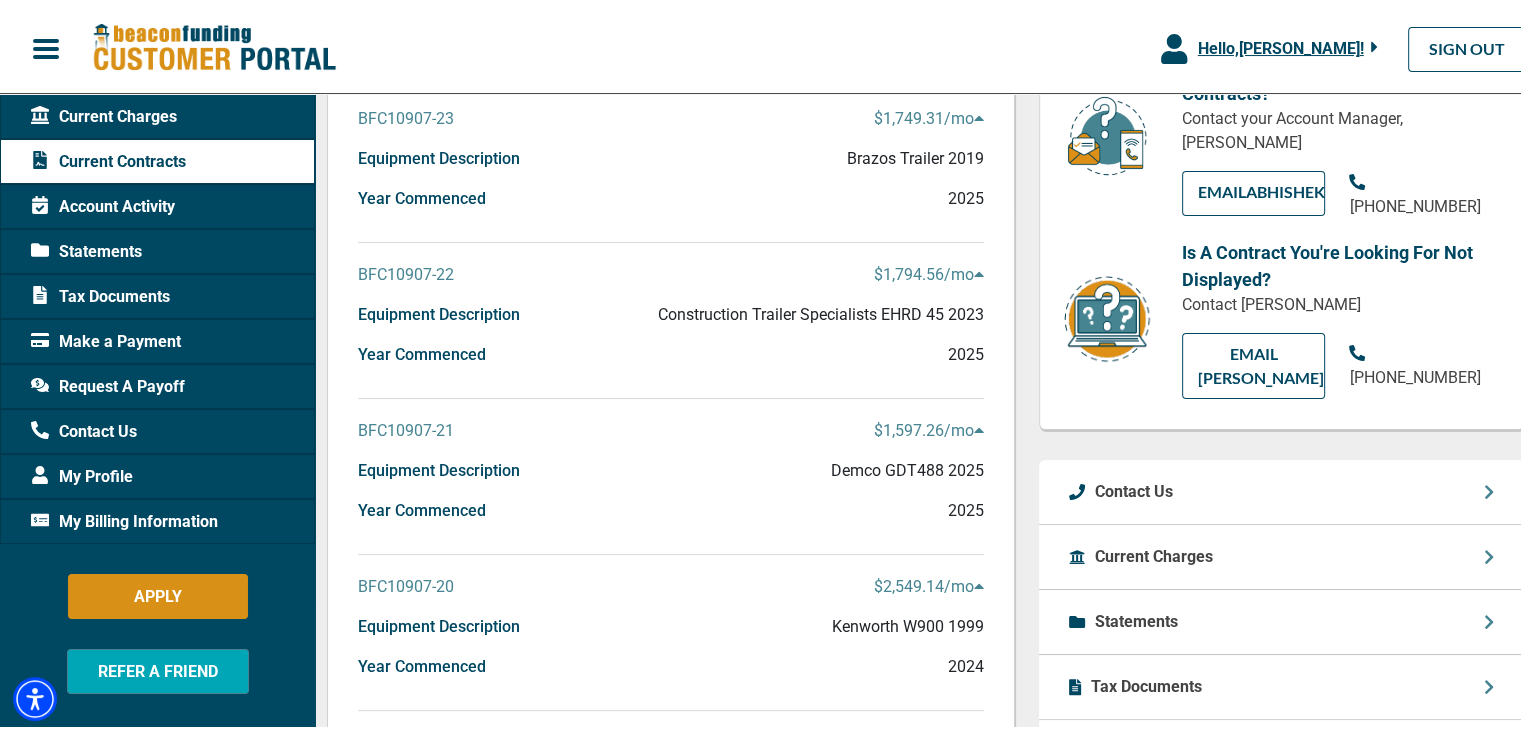 click on "BFC10907-20" at bounding box center (406, 583) 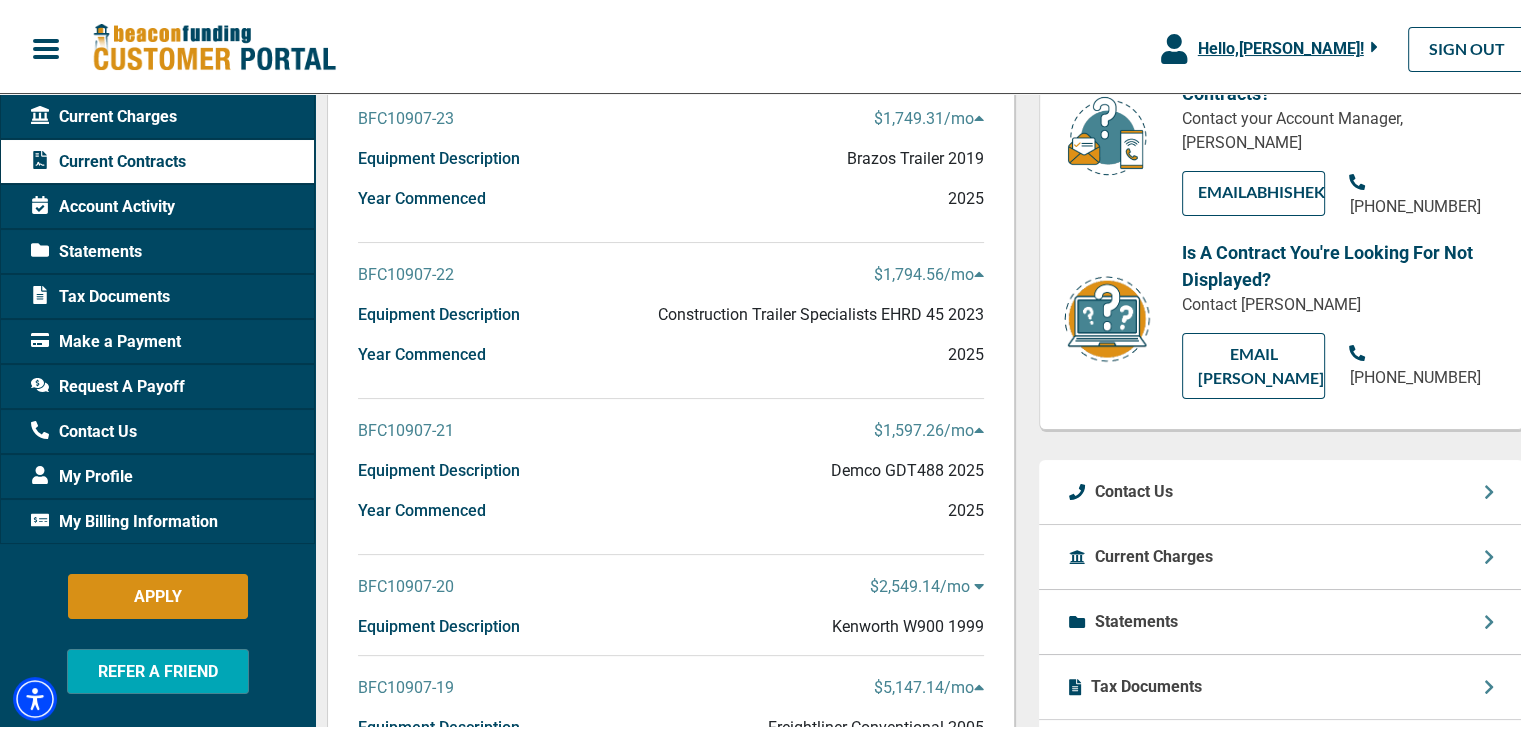 click on "BFC10907-20" at bounding box center (406, 583) 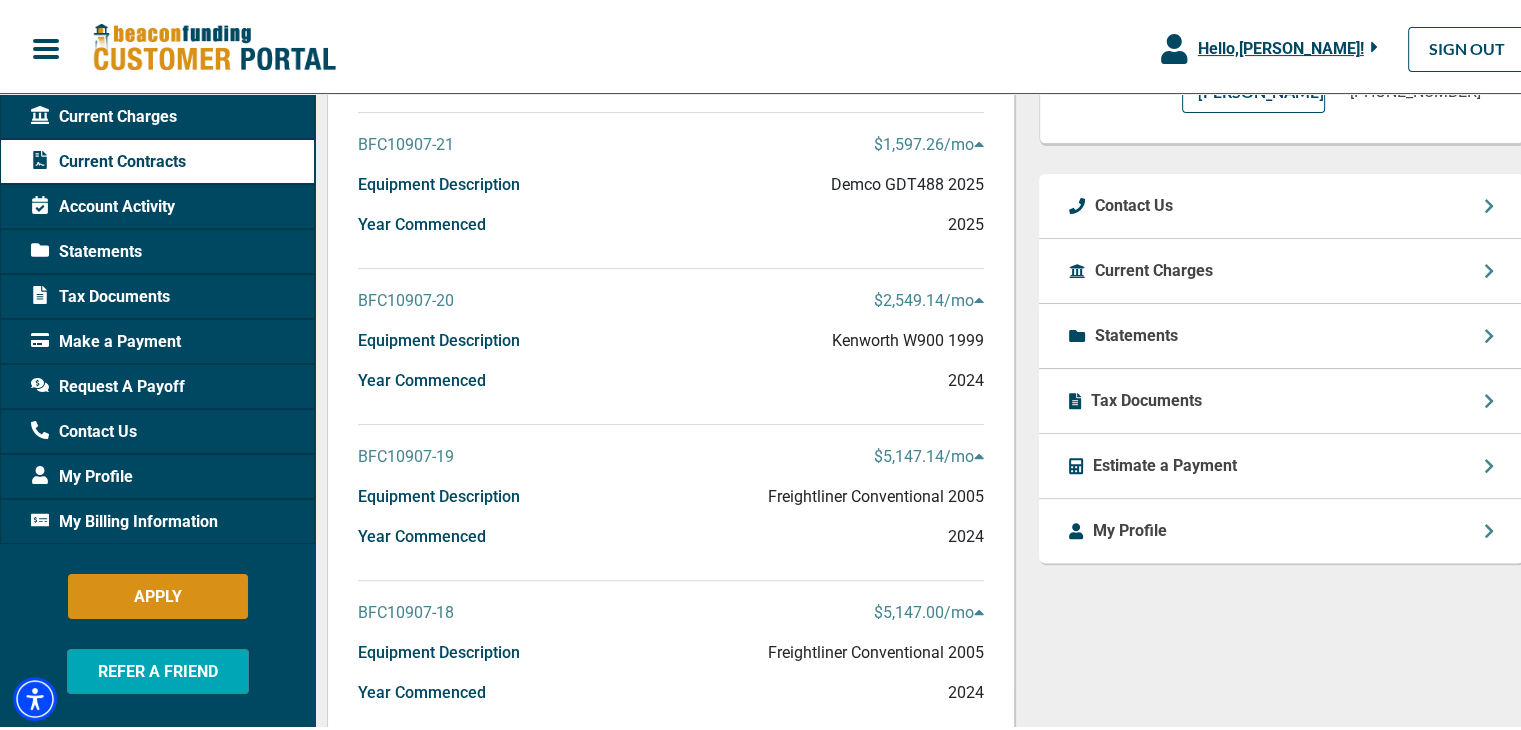 scroll, scrollTop: 600, scrollLeft: 0, axis: vertical 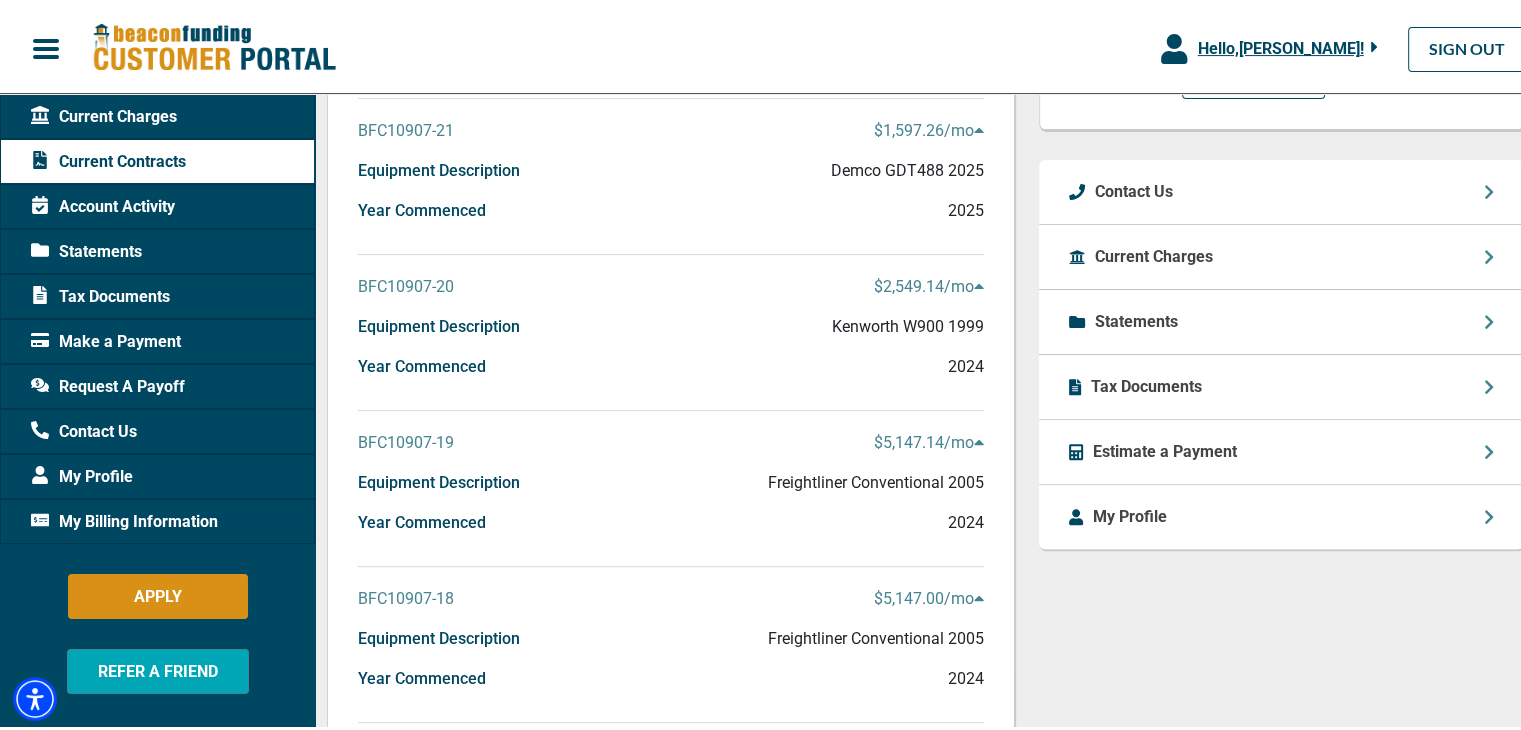 click on "BFC10907-20" at bounding box center (406, 283) 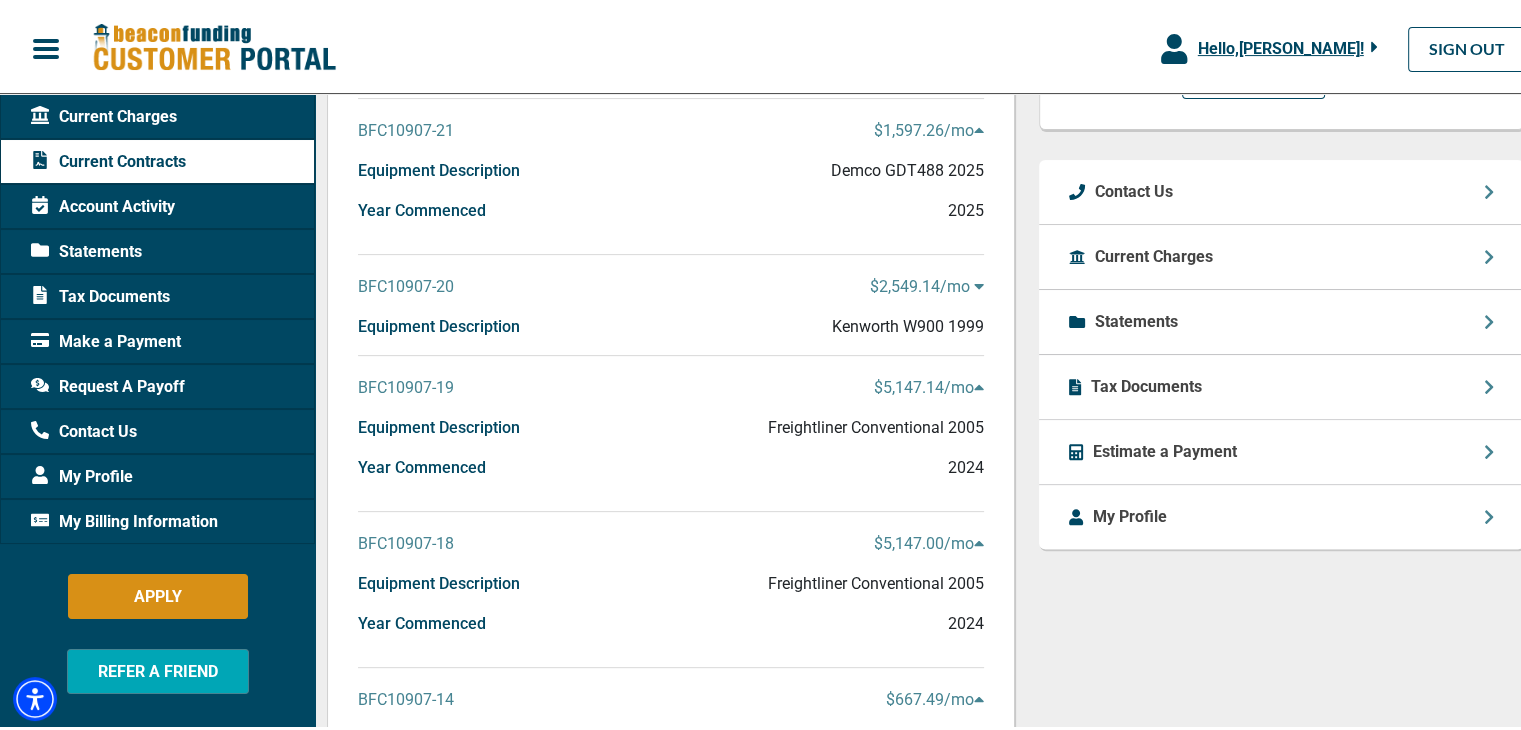 click on "BFC10907-20" at bounding box center (406, 283) 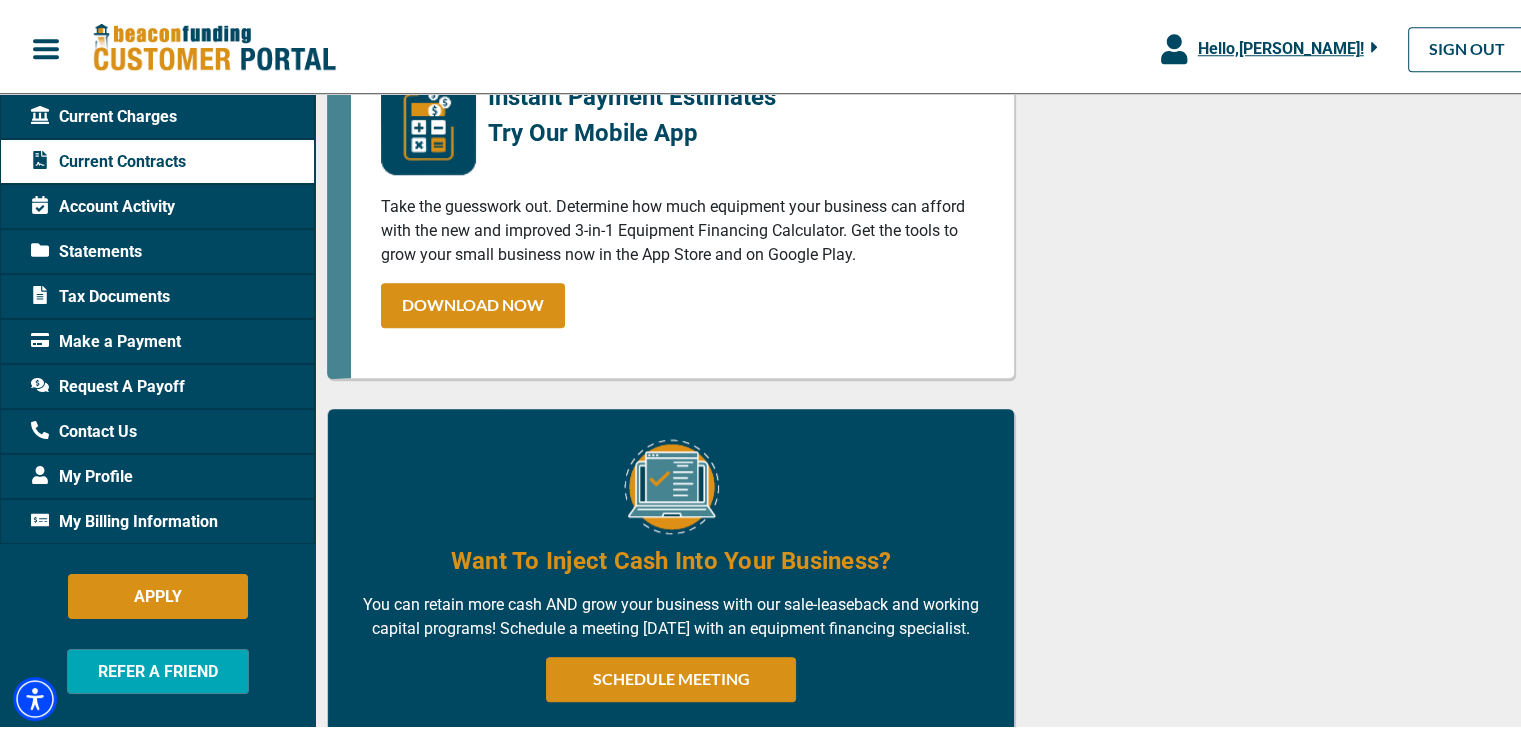 scroll, scrollTop: 1812, scrollLeft: 0, axis: vertical 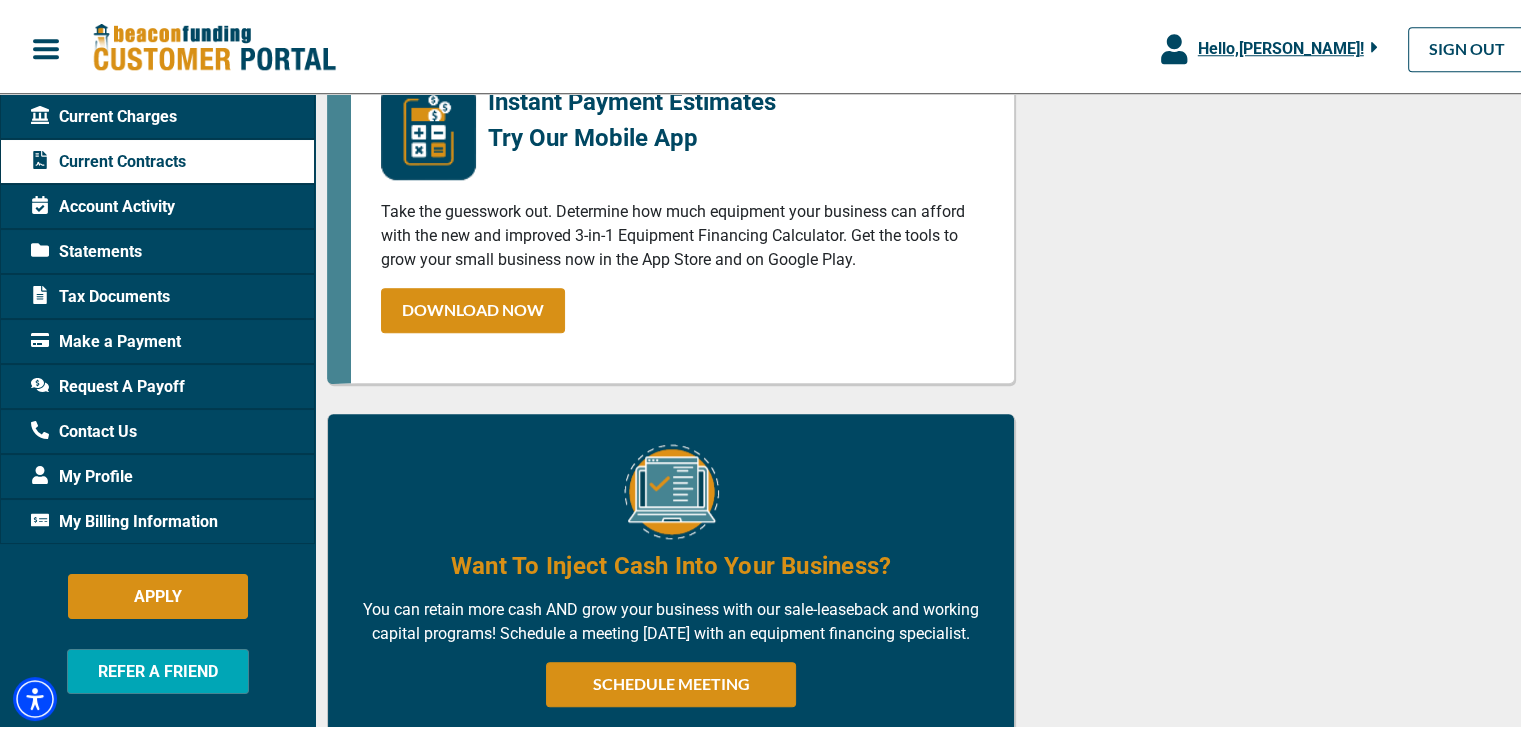 click on "Account Activity" at bounding box center (103, 203) 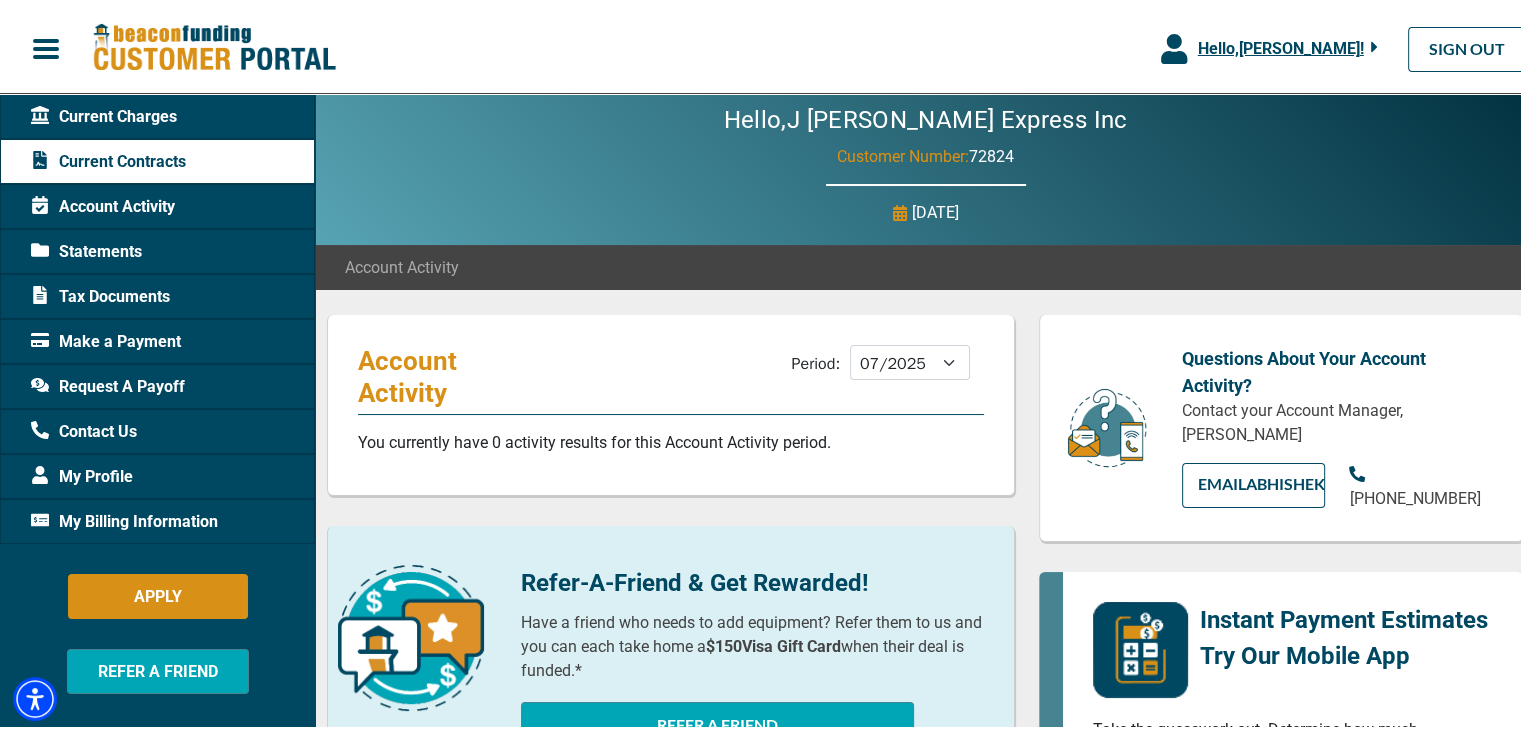 scroll, scrollTop: 0, scrollLeft: 0, axis: both 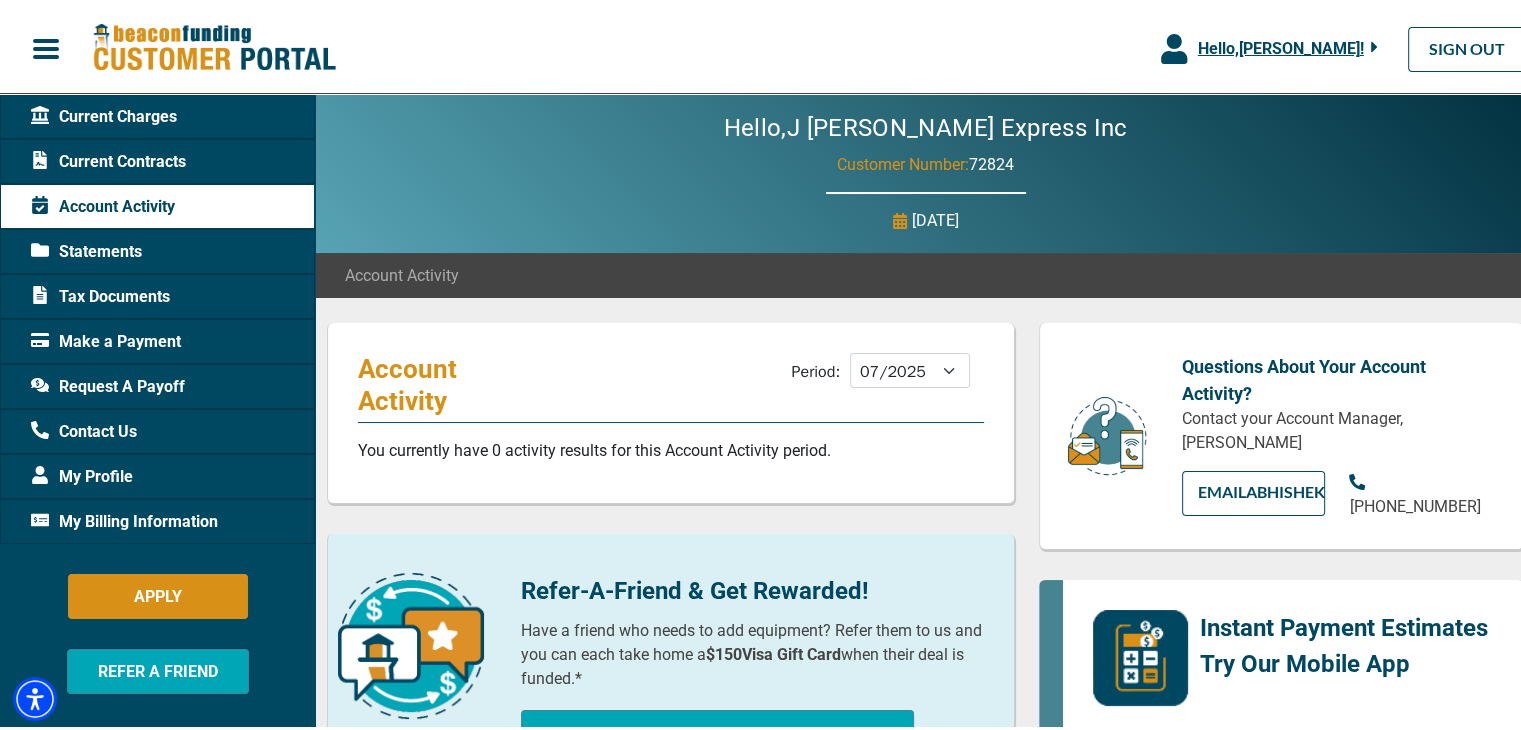 click on "Period:
08/2025
07/2025 06/2025 05/2025 04/2025 03/2025 02/2025 01/2025 12/2024 11/2024 10/2024 09/2024 08/2024" at bounding box center (888, 371) 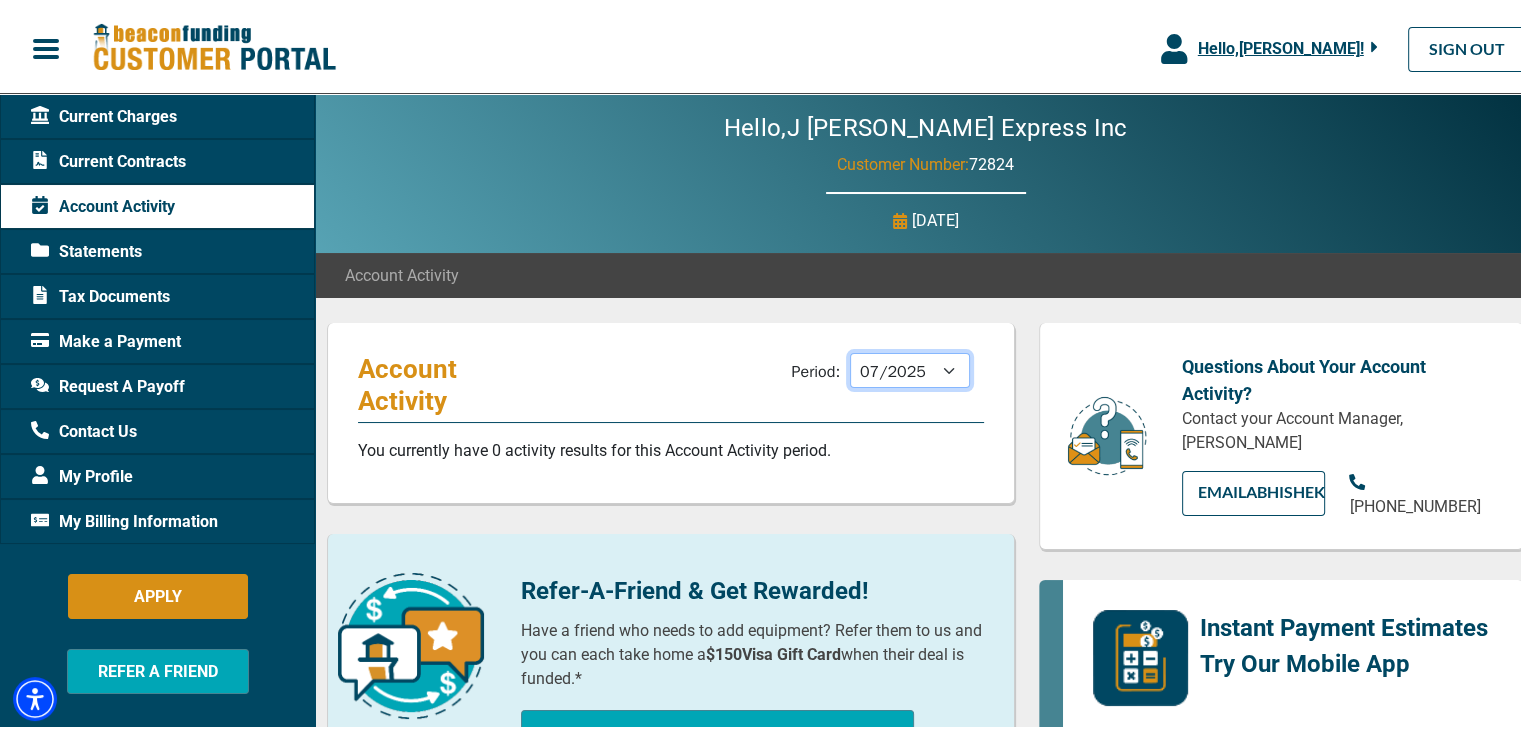 click on "08/2025
07/2025 06/2025 05/2025 04/2025 03/2025 02/2025 01/2025 12/2024 11/2024 10/2024 09/2024 08/2024" at bounding box center [910, 366] 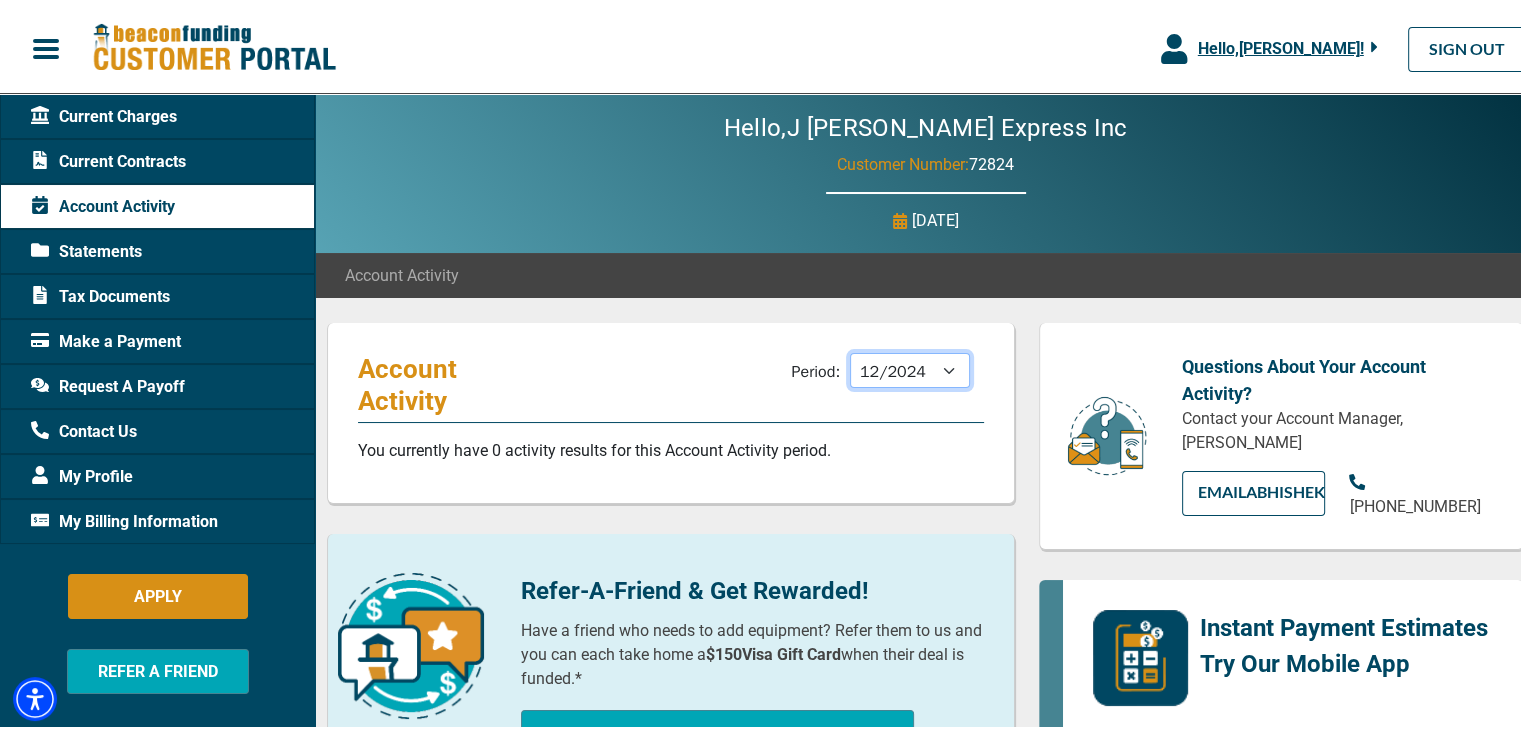 click on "08/2025
07/2025 06/2025 05/2025 04/2025 03/2025 02/2025 01/2025 12/2024 11/2024 10/2024 09/2024 08/2024" at bounding box center (910, 366) 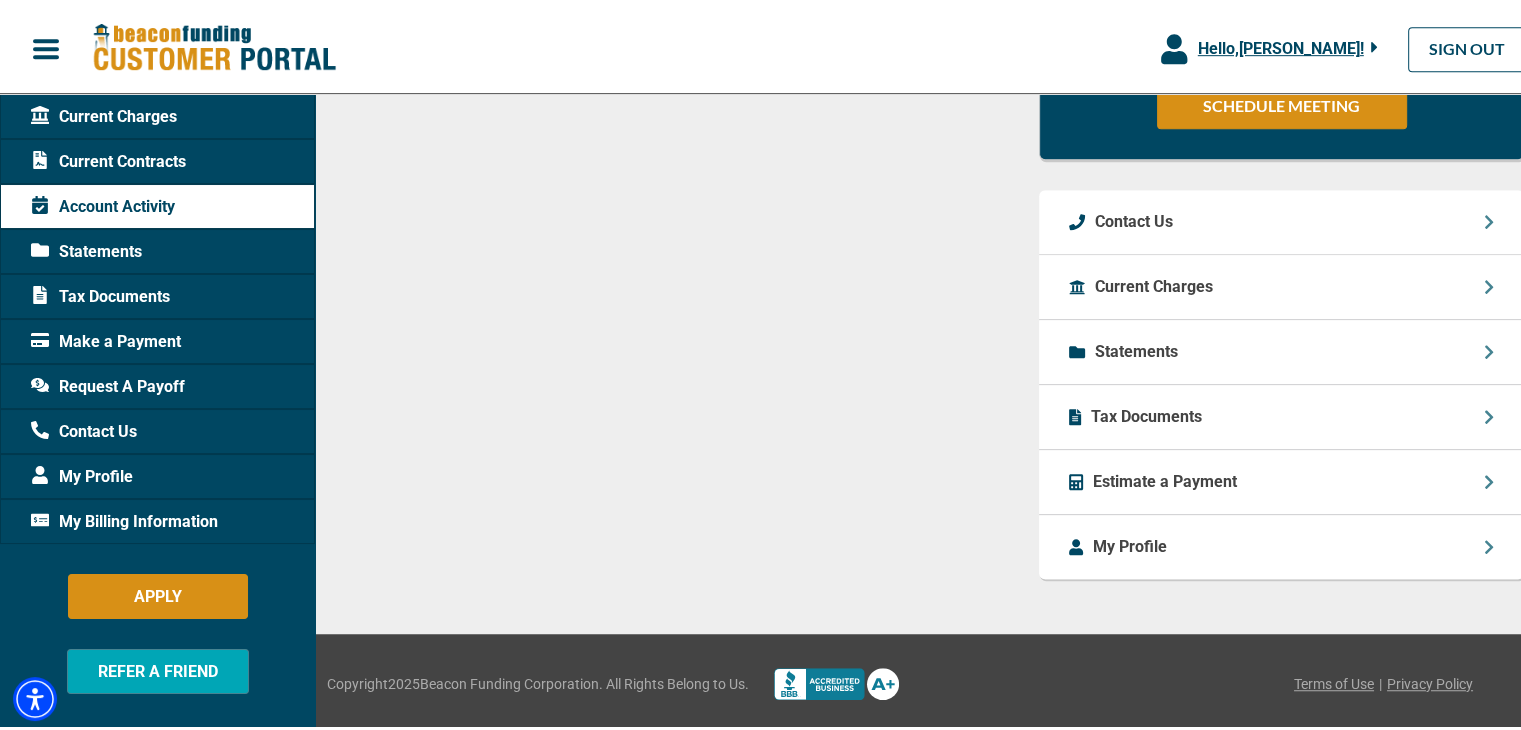 scroll, scrollTop: 1258, scrollLeft: 0, axis: vertical 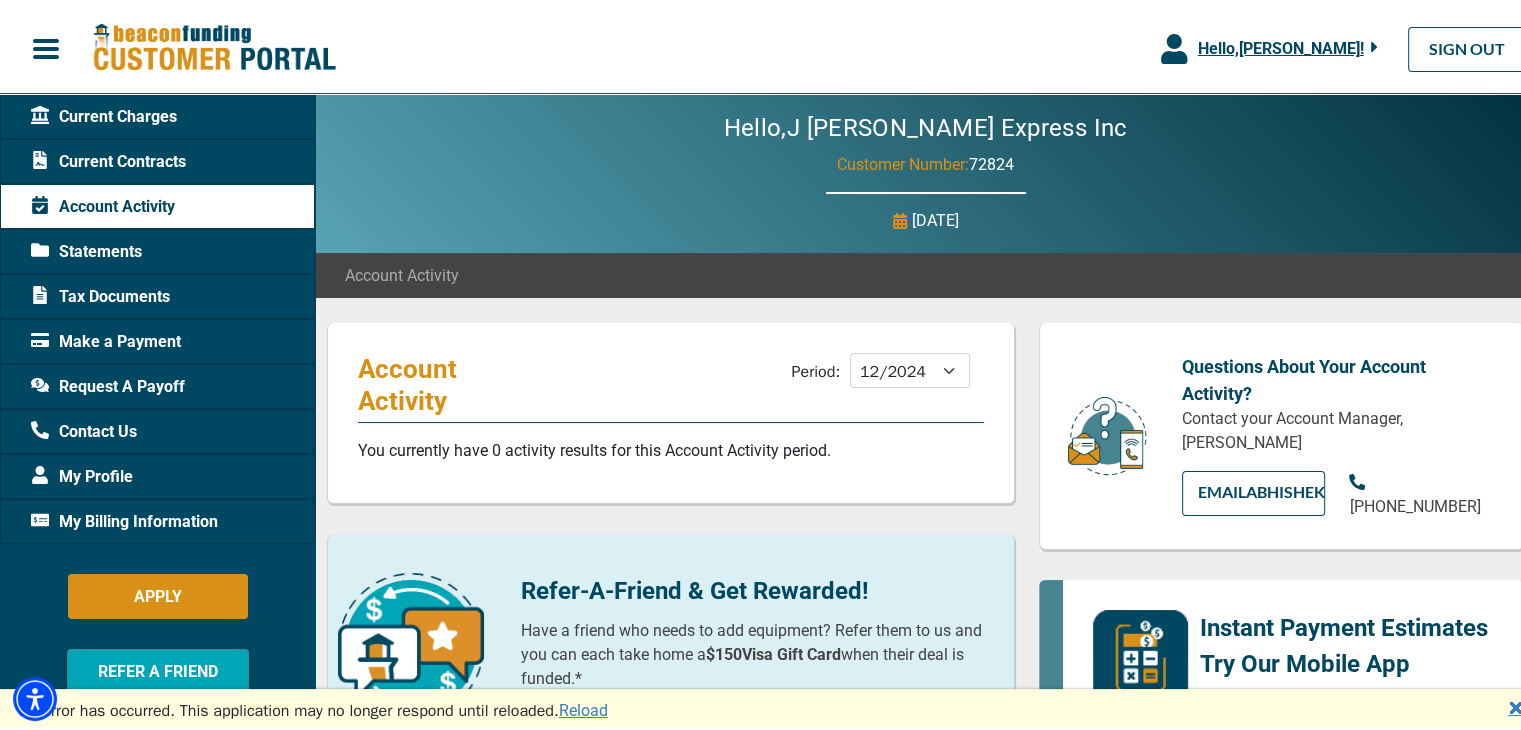 click on "Current Contracts" at bounding box center (108, 158) 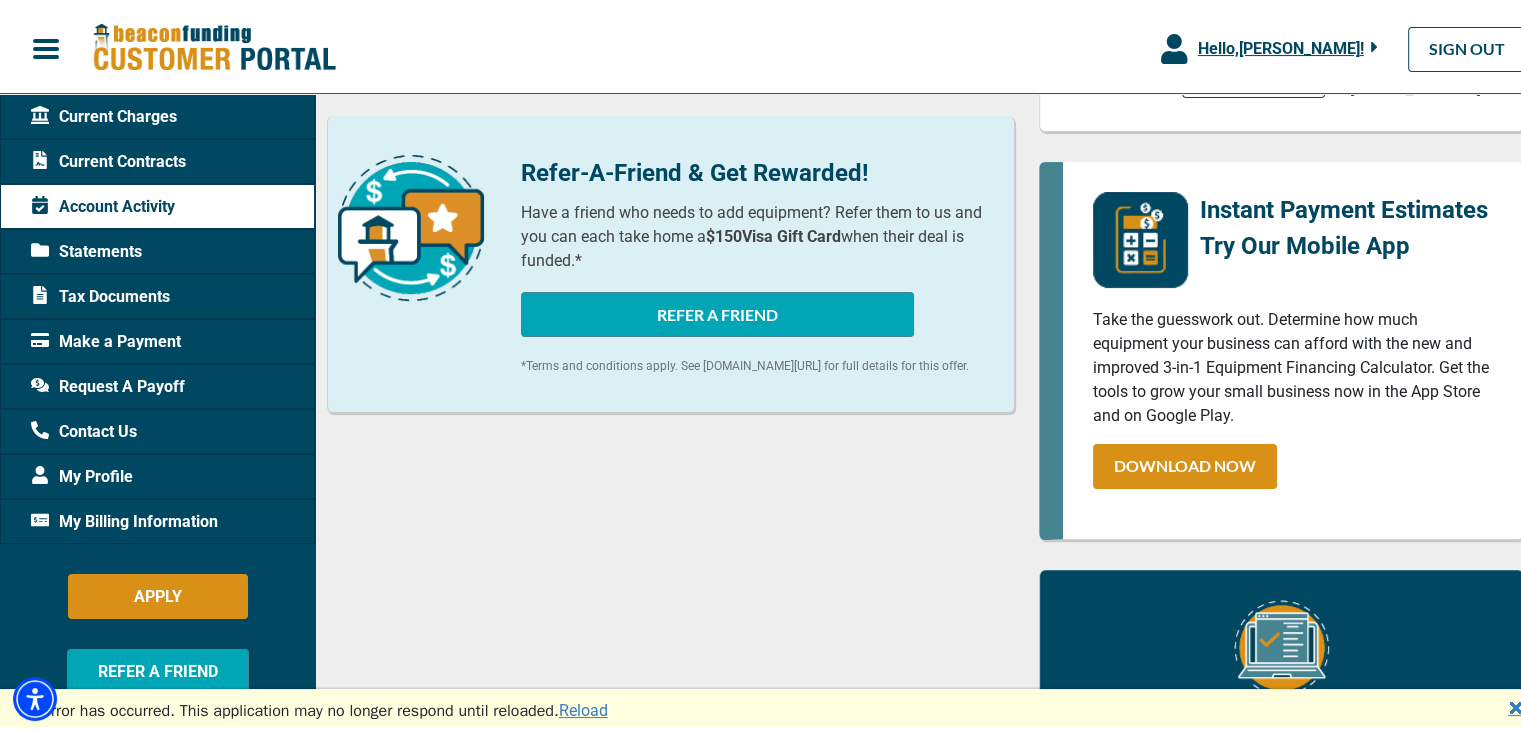 scroll, scrollTop: 100, scrollLeft: 0, axis: vertical 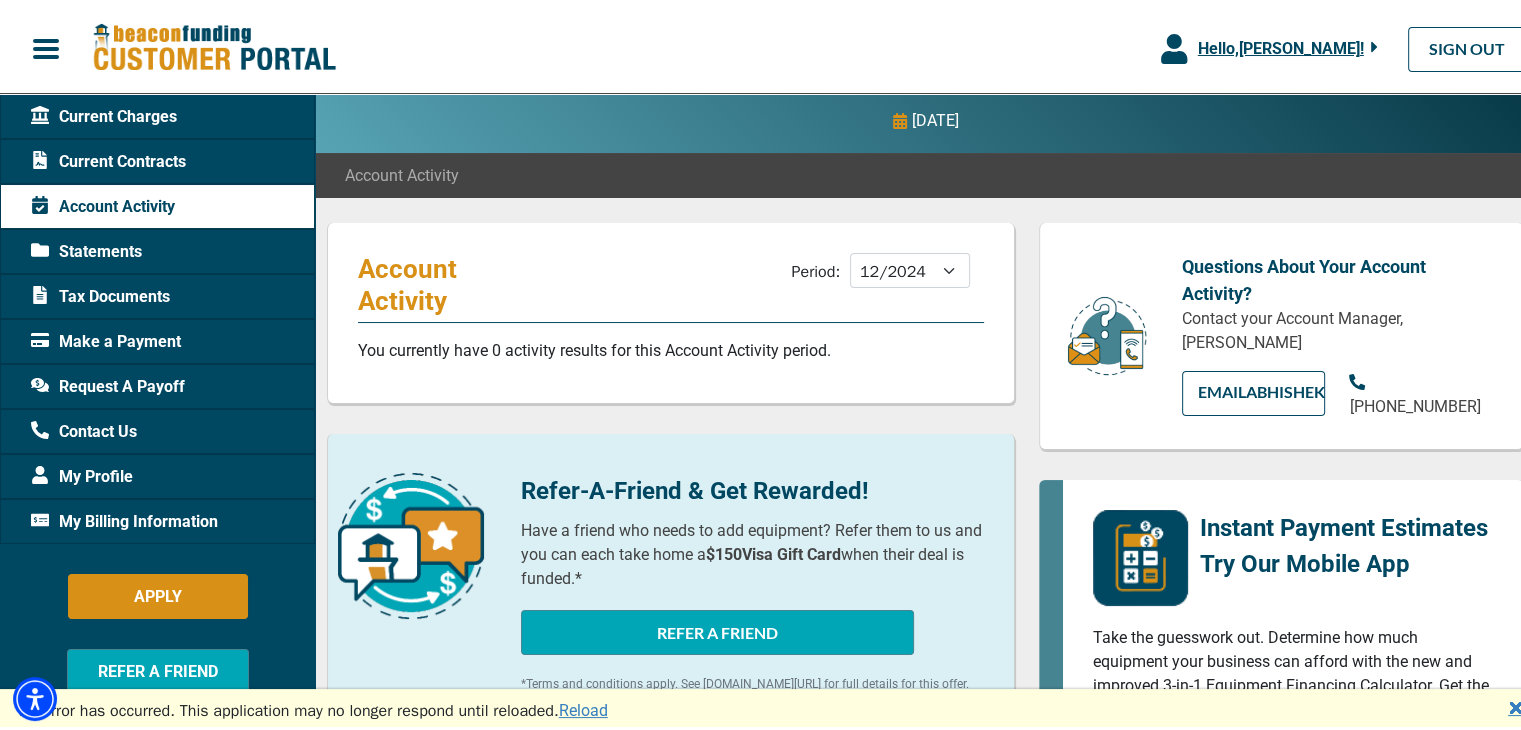 click on "Current Contracts" at bounding box center (108, 158) 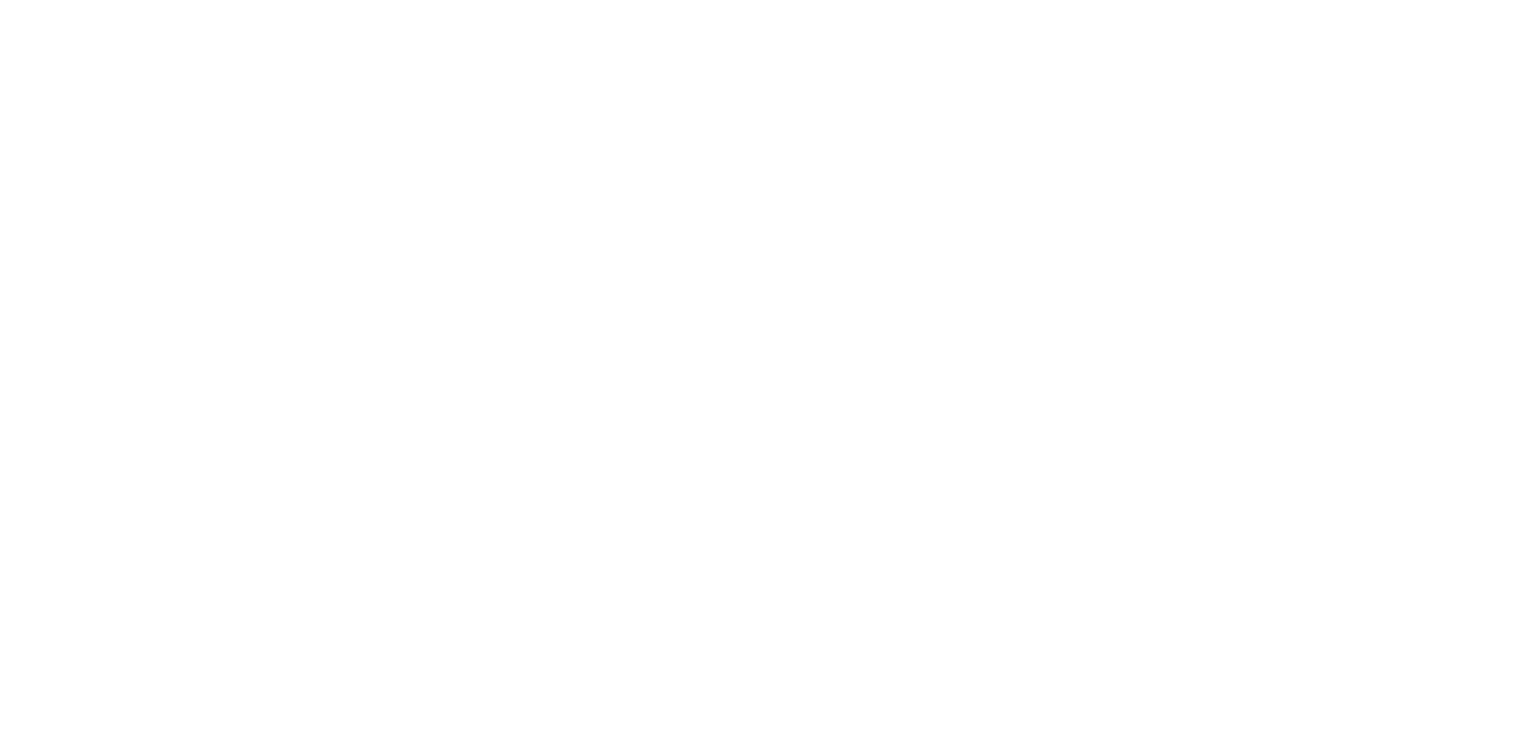scroll, scrollTop: 0, scrollLeft: 0, axis: both 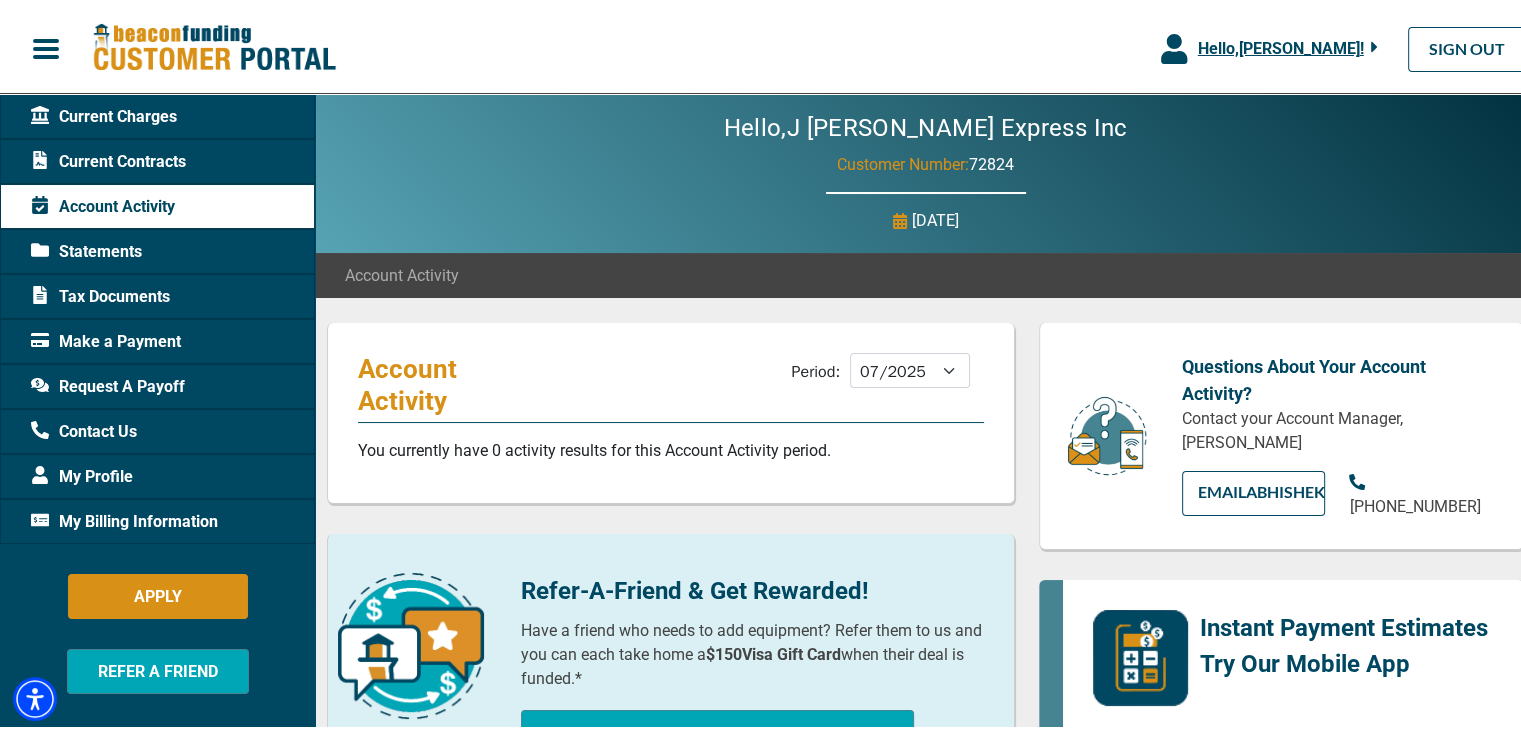 click on "Current Contracts" at bounding box center [108, 158] 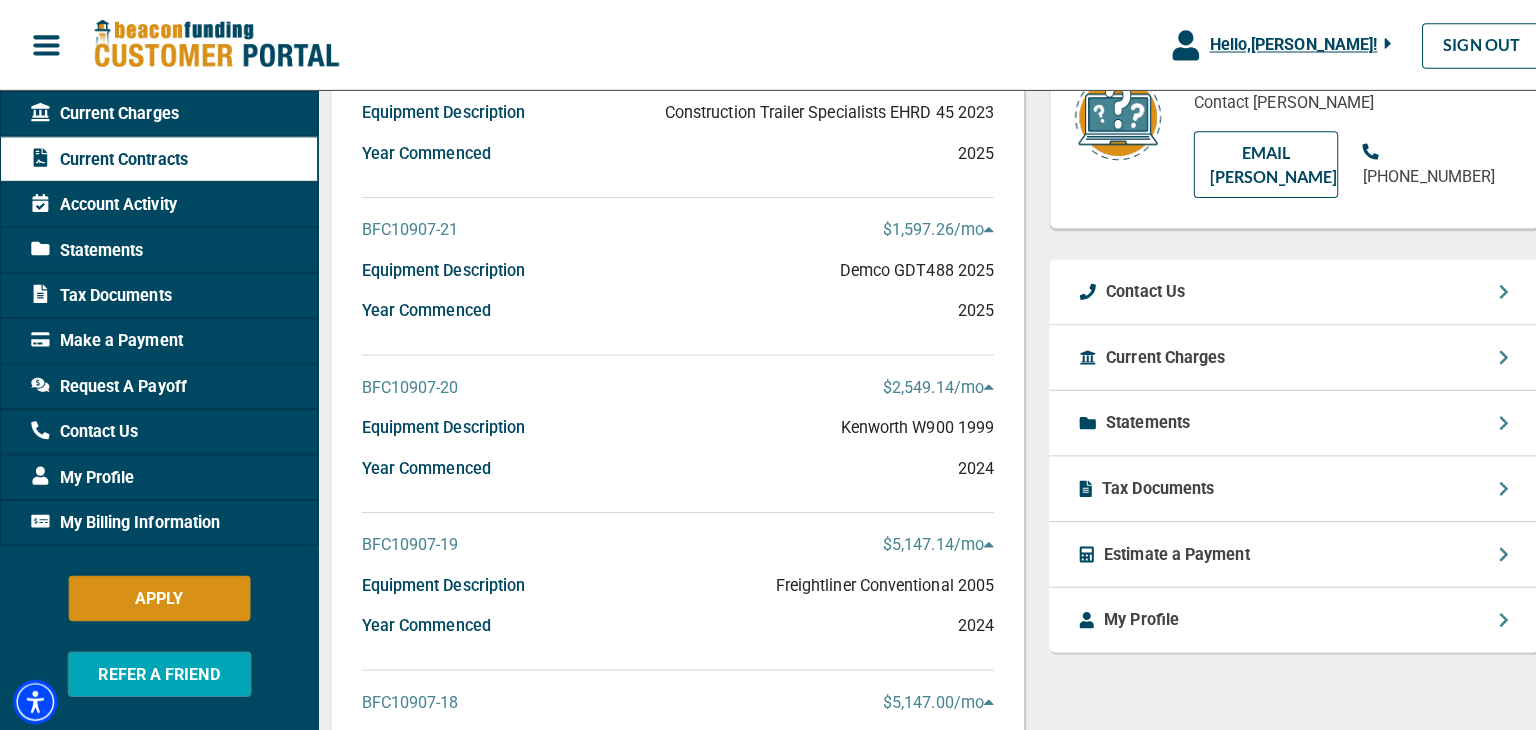 scroll, scrollTop: 500, scrollLeft: 0, axis: vertical 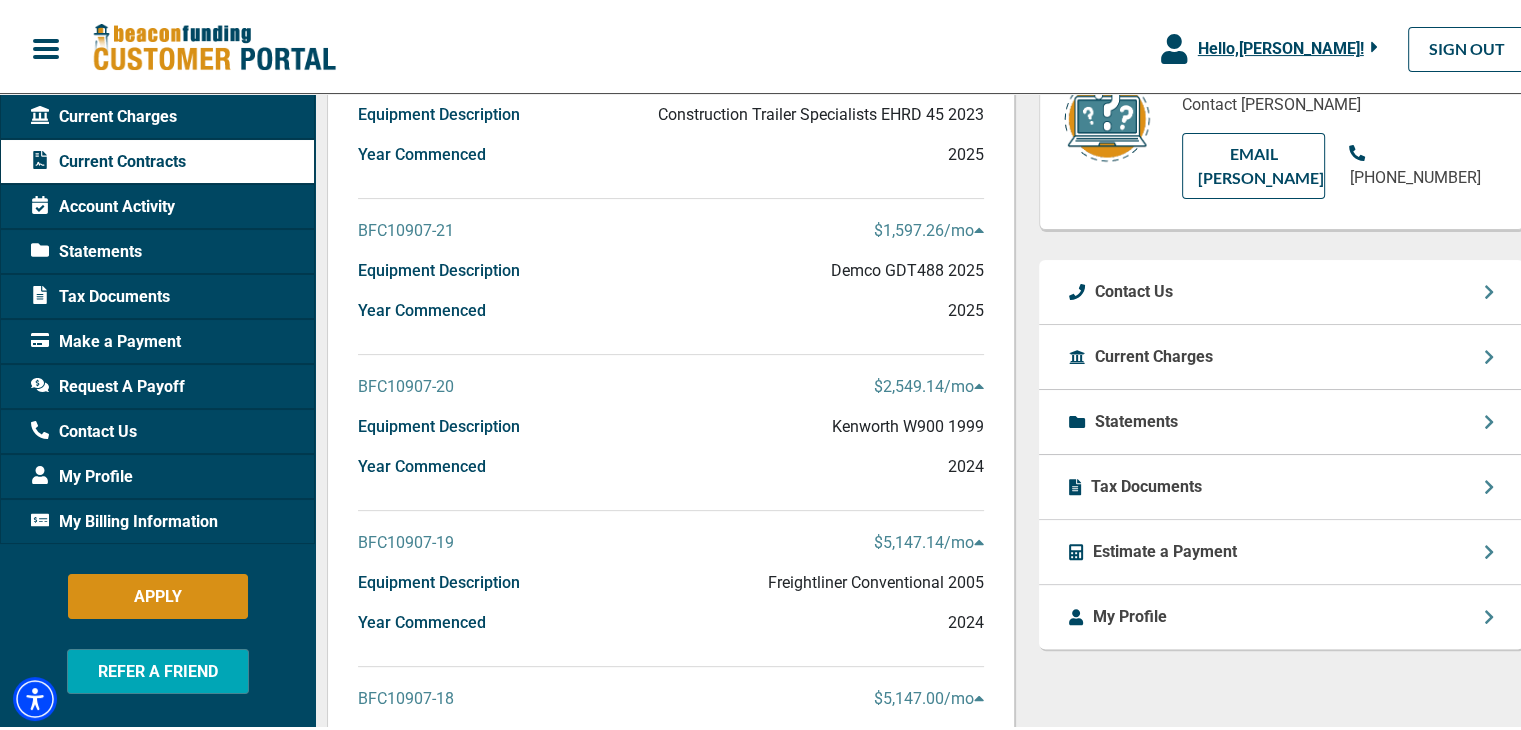 click on "$2,549.14 /mo" at bounding box center (929, 383) 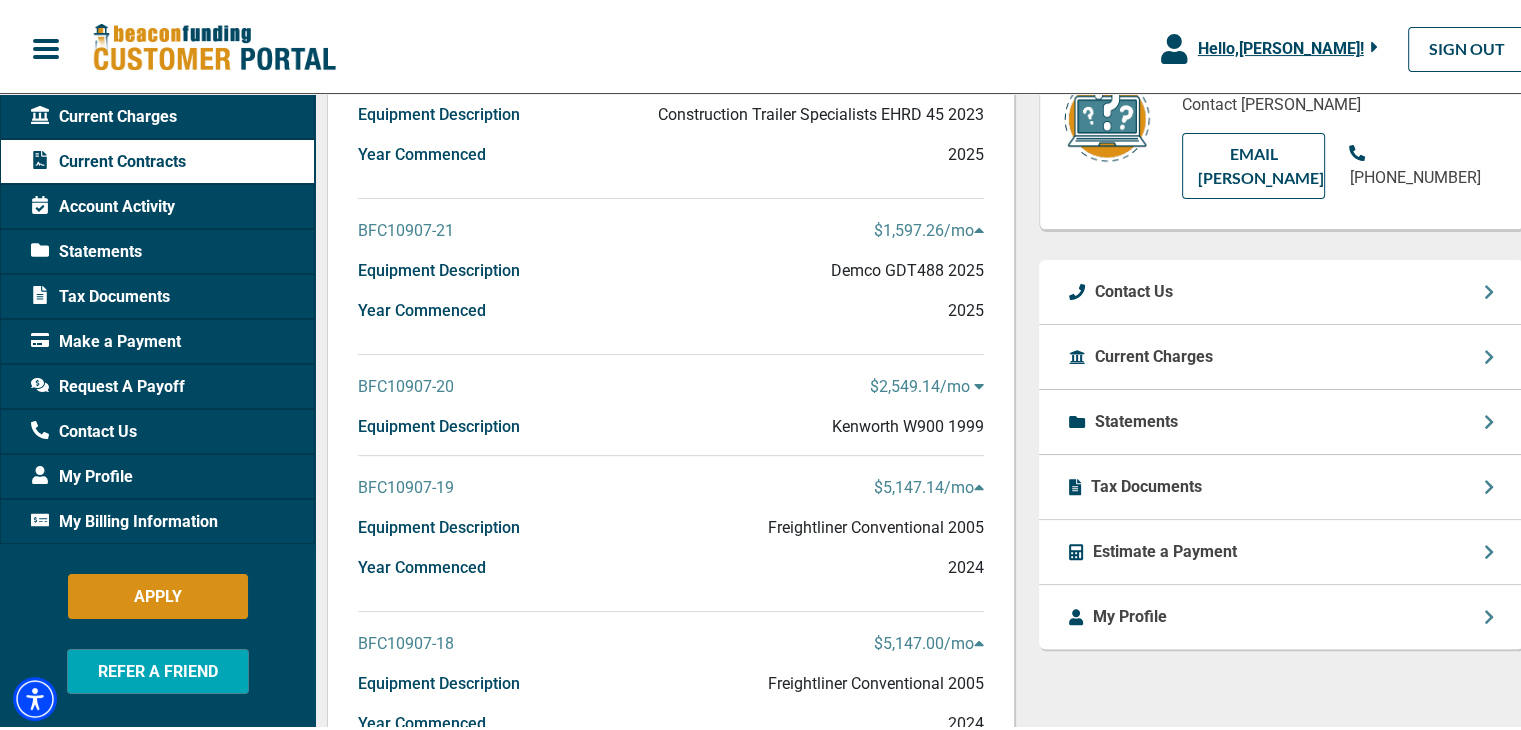click on "$2,549.14 /mo" at bounding box center (927, 383) 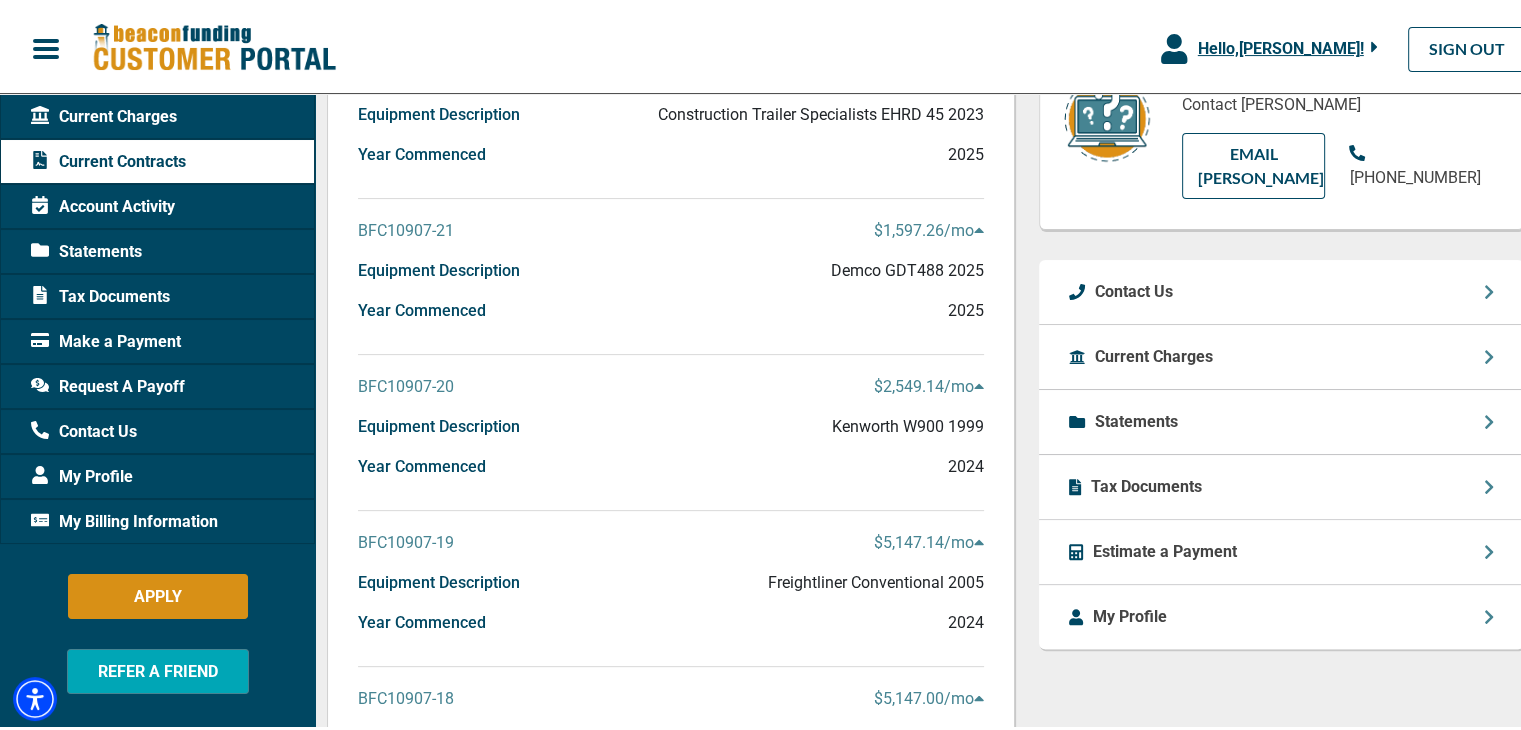 click on "BFC10907-20" at bounding box center (406, 383) 